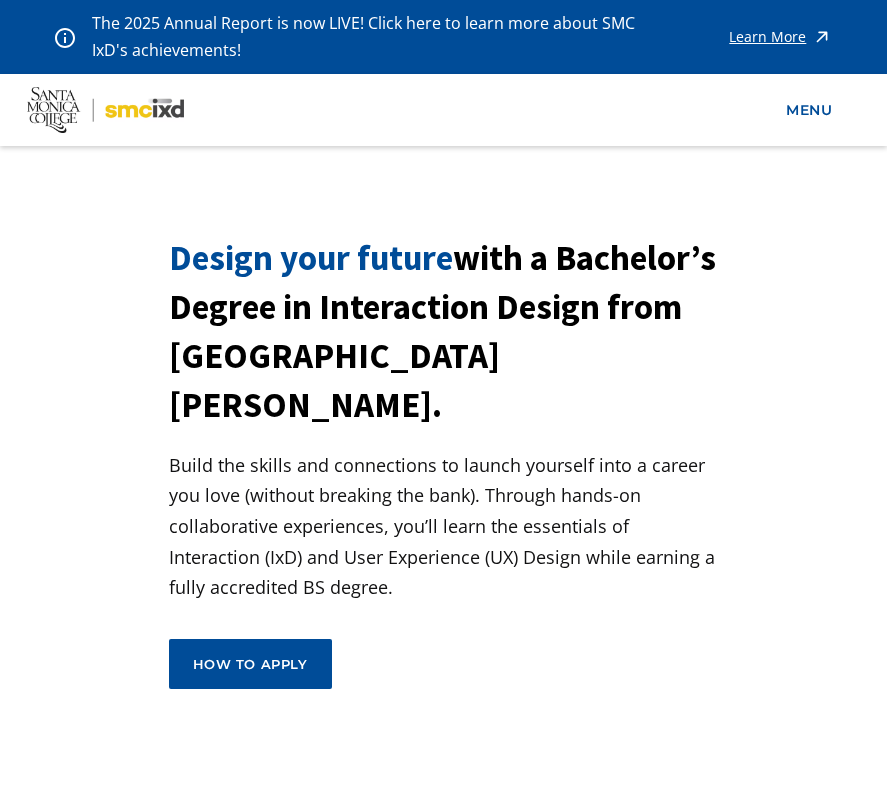 scroll, scrollTop: 0, scrollLeft: 0, axis: both 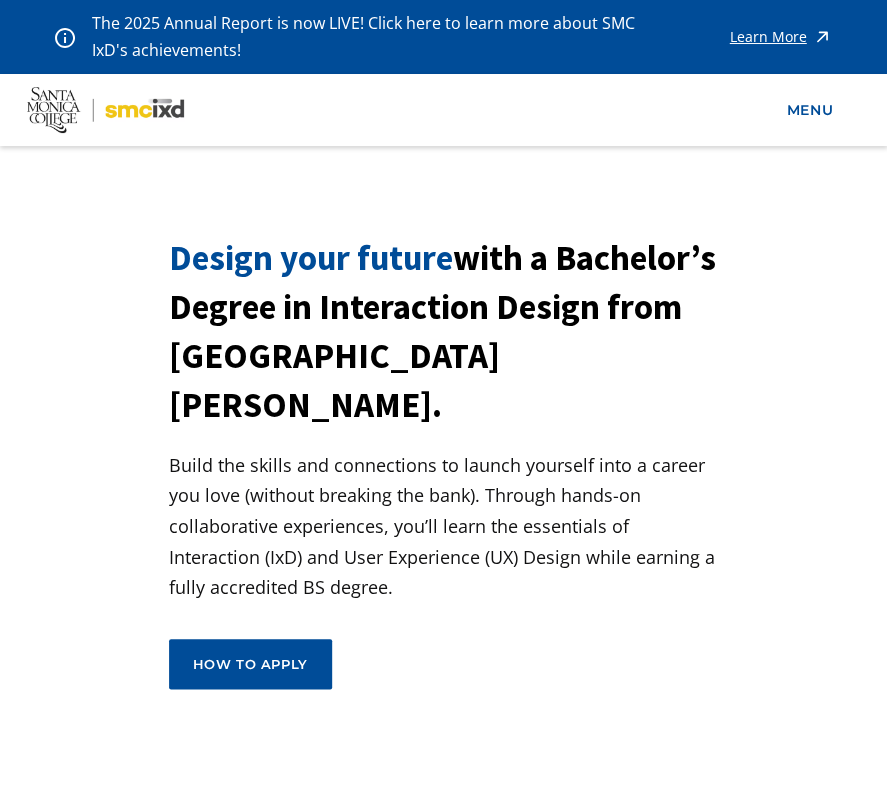 click on "Design your future  with a Bachelor’s Degree in Interaction Design from Santa Monica College. Build the skills and connections to launch yourself into a career you love (without breaking the bank). Through hands-on collaborative experiences, you’ll learn the essentials of Interaction (IxD) and User Experience (UX) Design while earning a fully accredited BS degree. How to apply view curriculum Attend an Info Session" at bounding box center [444, 494] 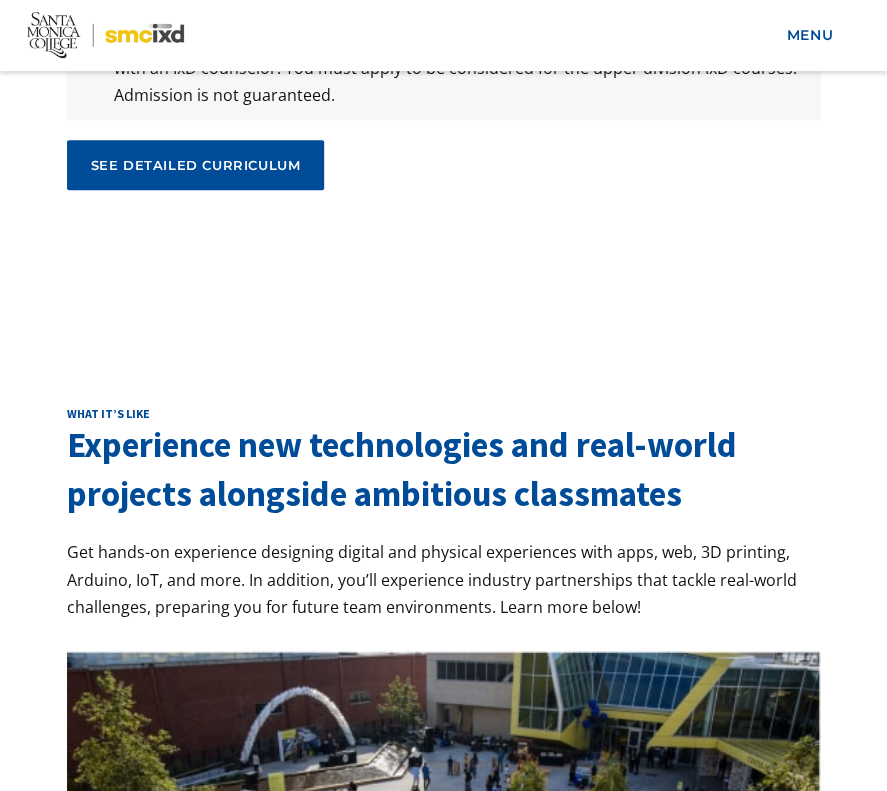 scroll, scrollTop: 10784, scrollLeft: 0, axis: vertical 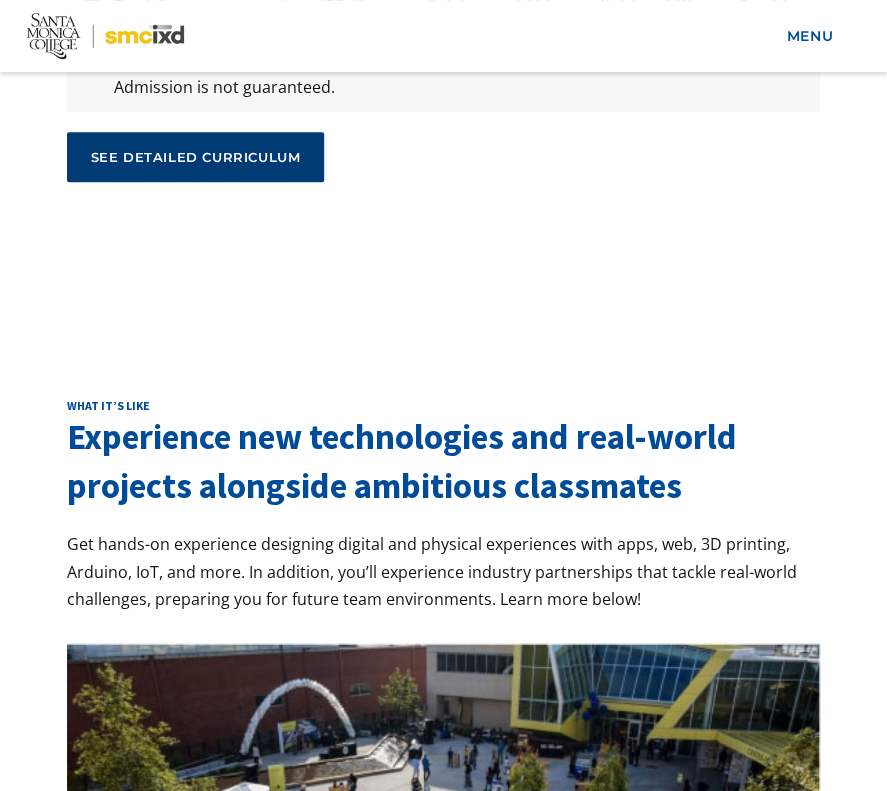 click on "see detailed curriculum" at bounding box center [196, 157] 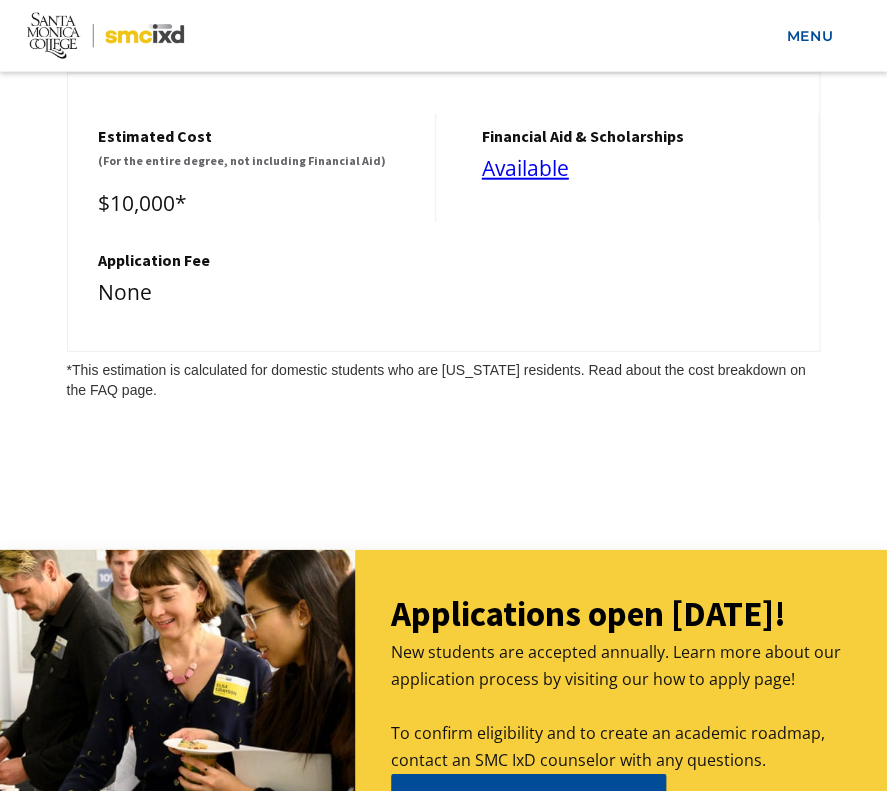 scroll, scrollTop: 13248, scrollLeft: 0, axis: vertical 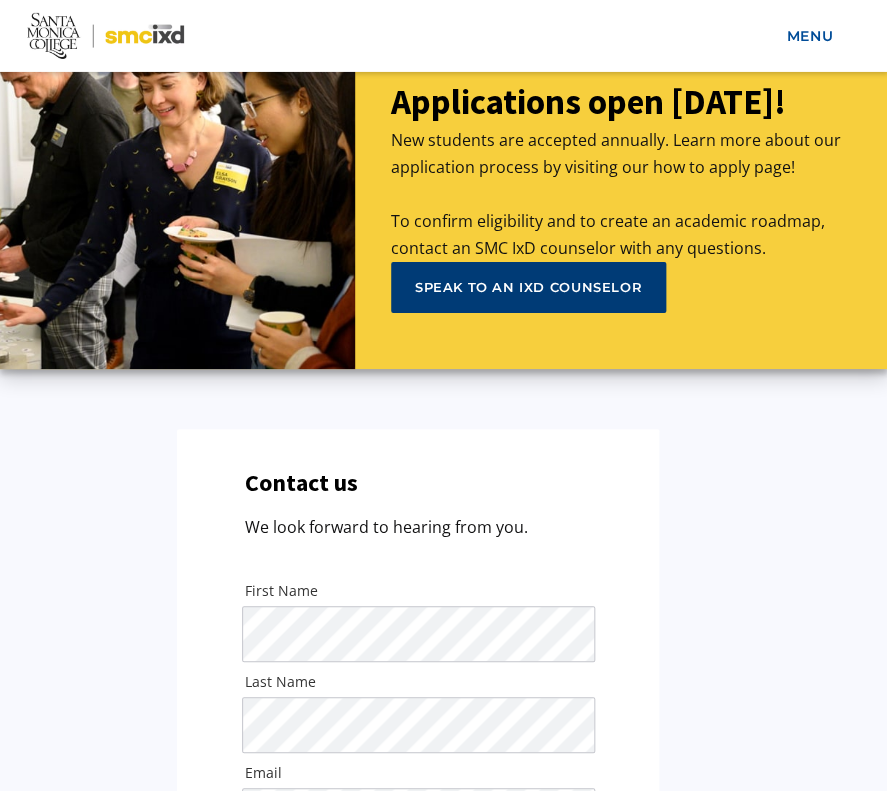 click on "speak to an ixd counselor" at bounding box center (528, 287) 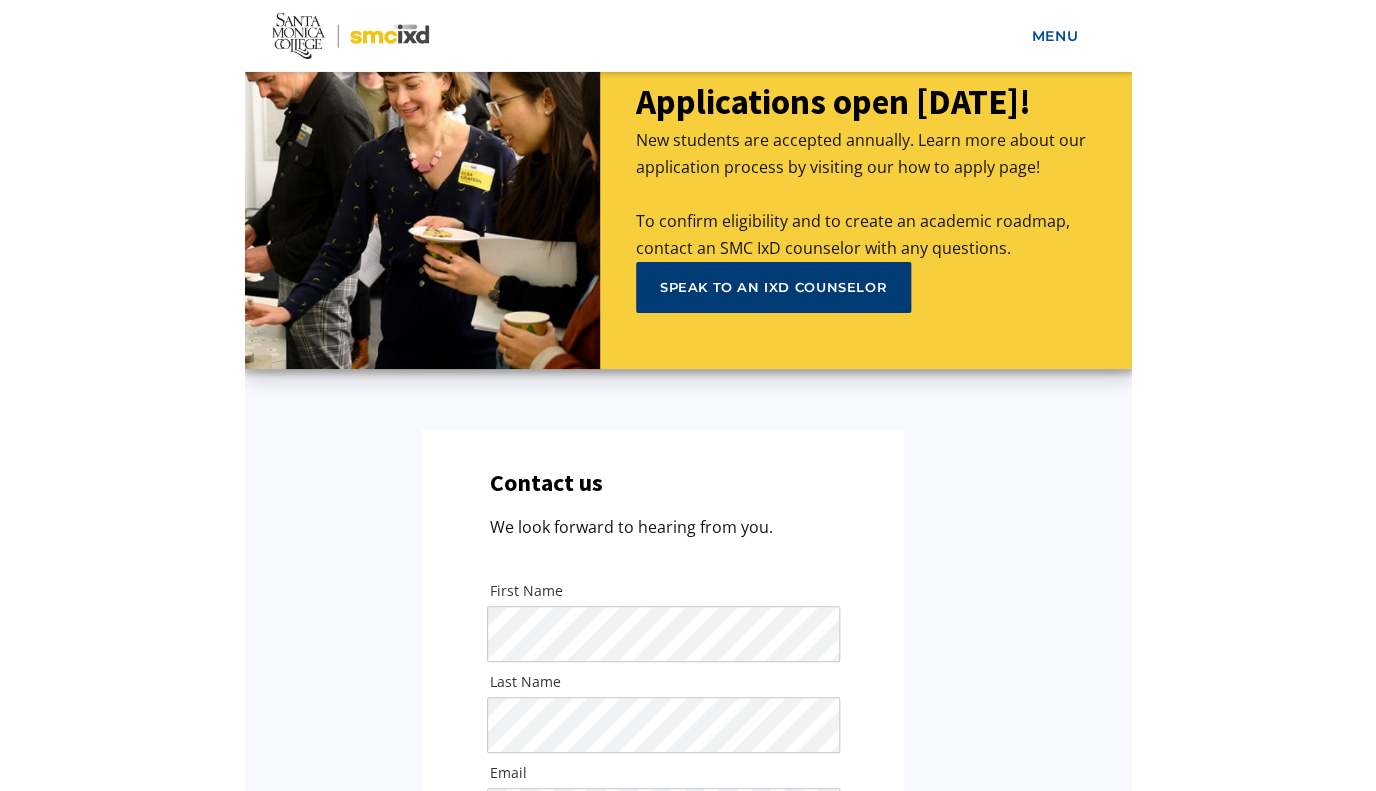 scroll, scrollTop: 9876, scrollLeft: 0, axis: vertical 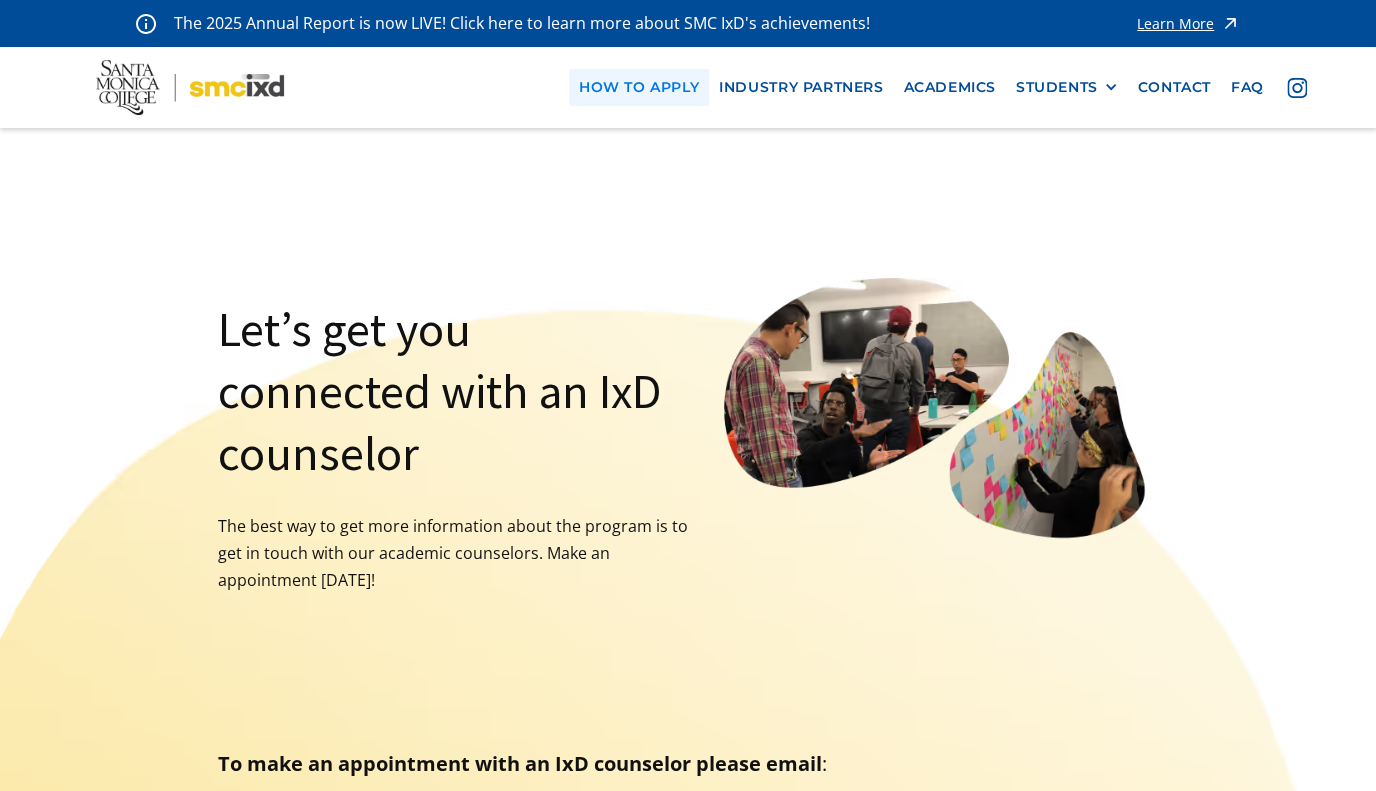 click on "how to apply" at bounding box center (639, 87) 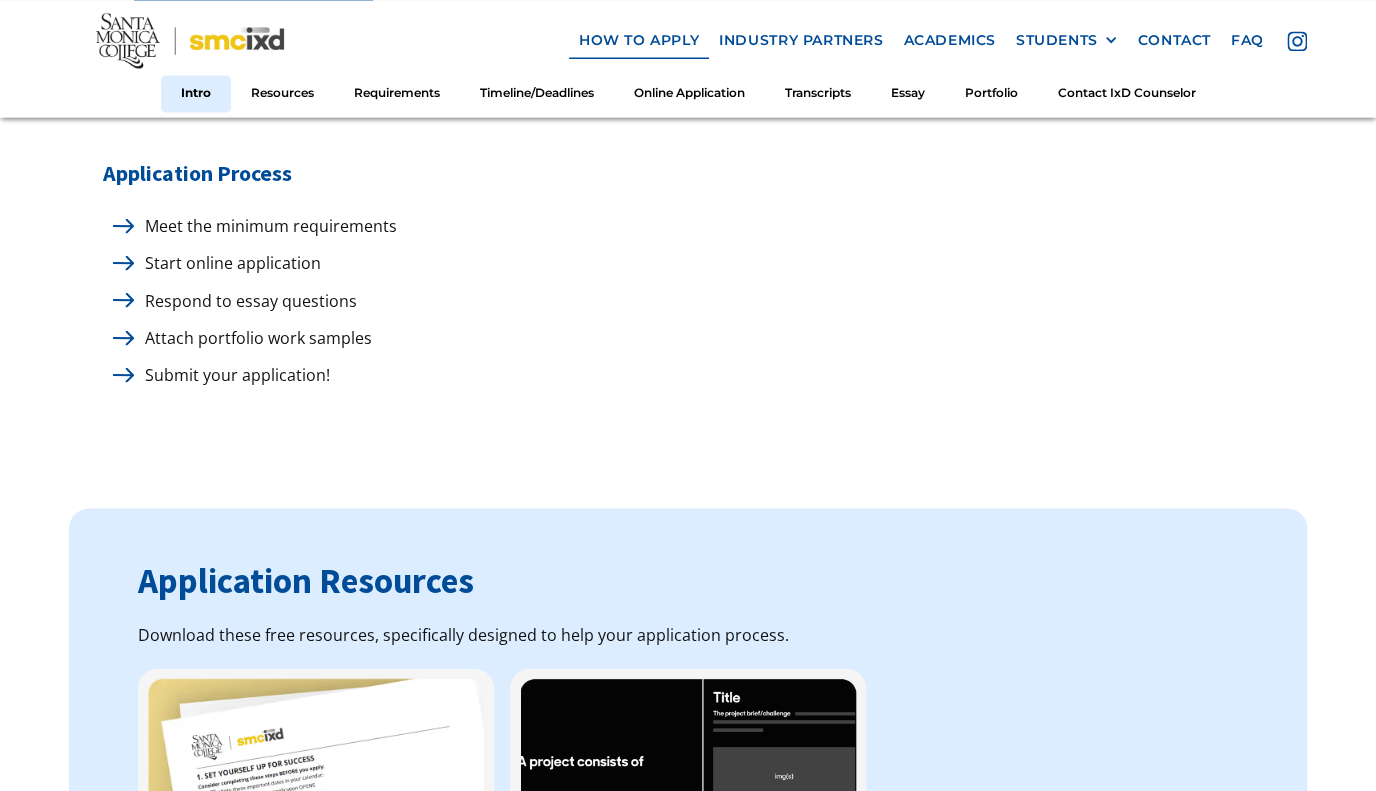 scroll, scrollTop: 1200, scrollLeft: 0, axis: vertical 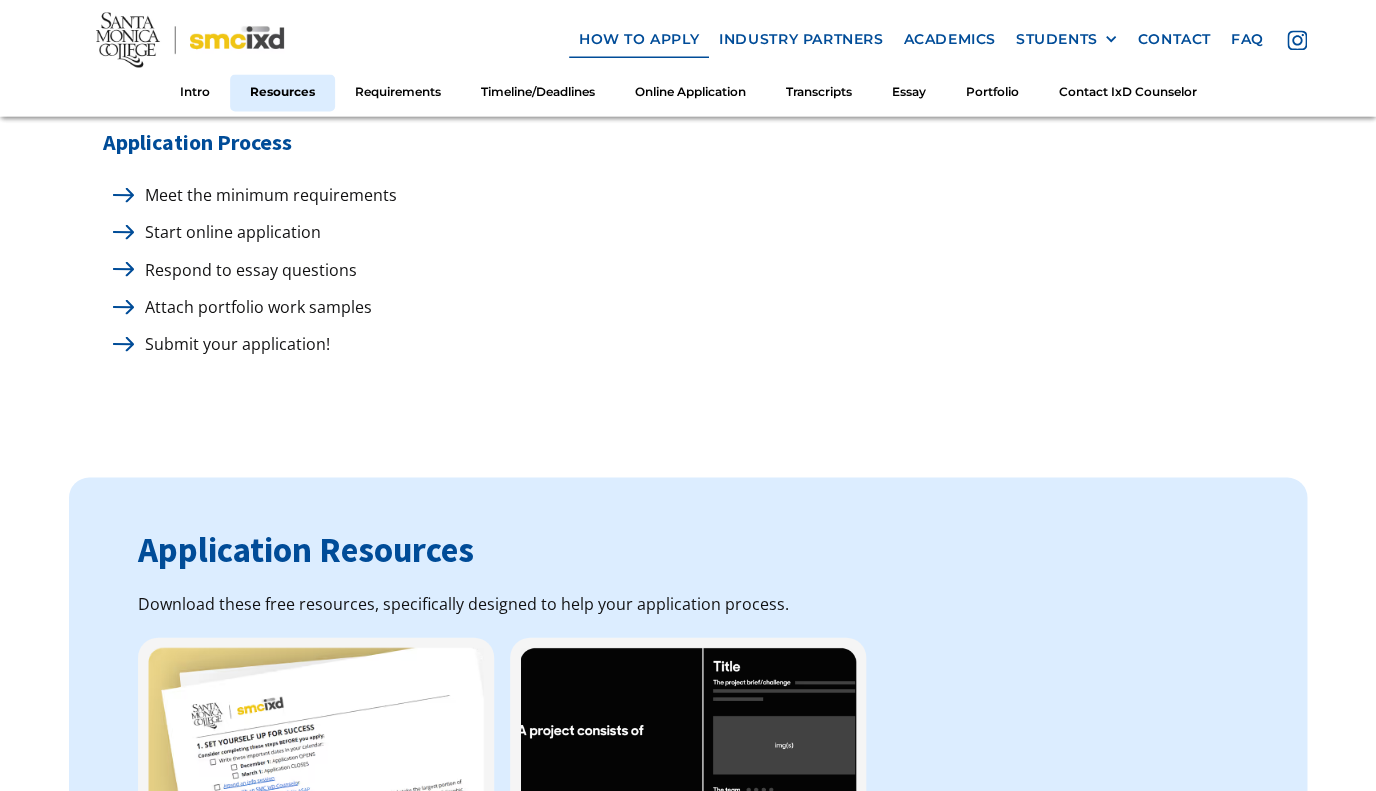 click at bounding box center [123, 194] 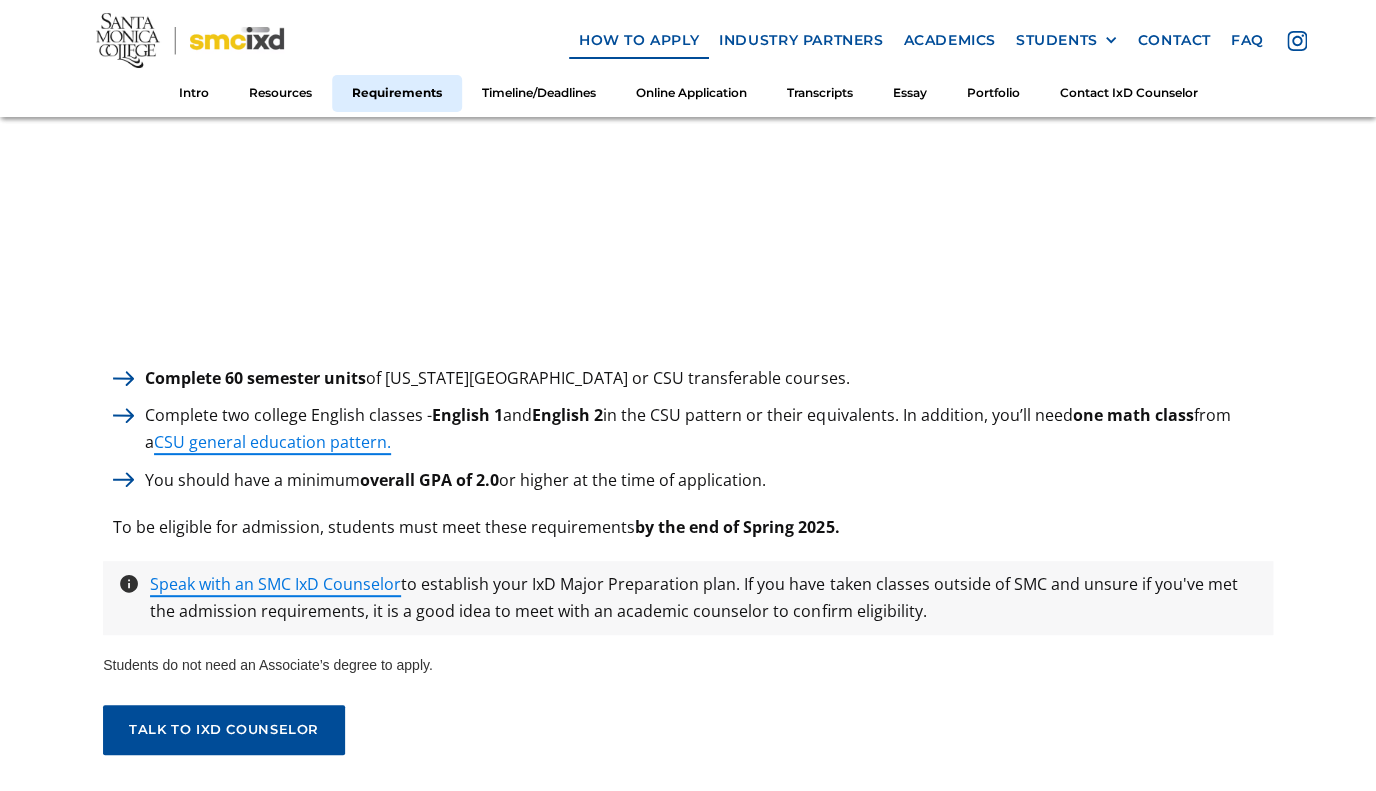 scroll, scrollTop: 2736, scrollLeft: 0, axis: vertical 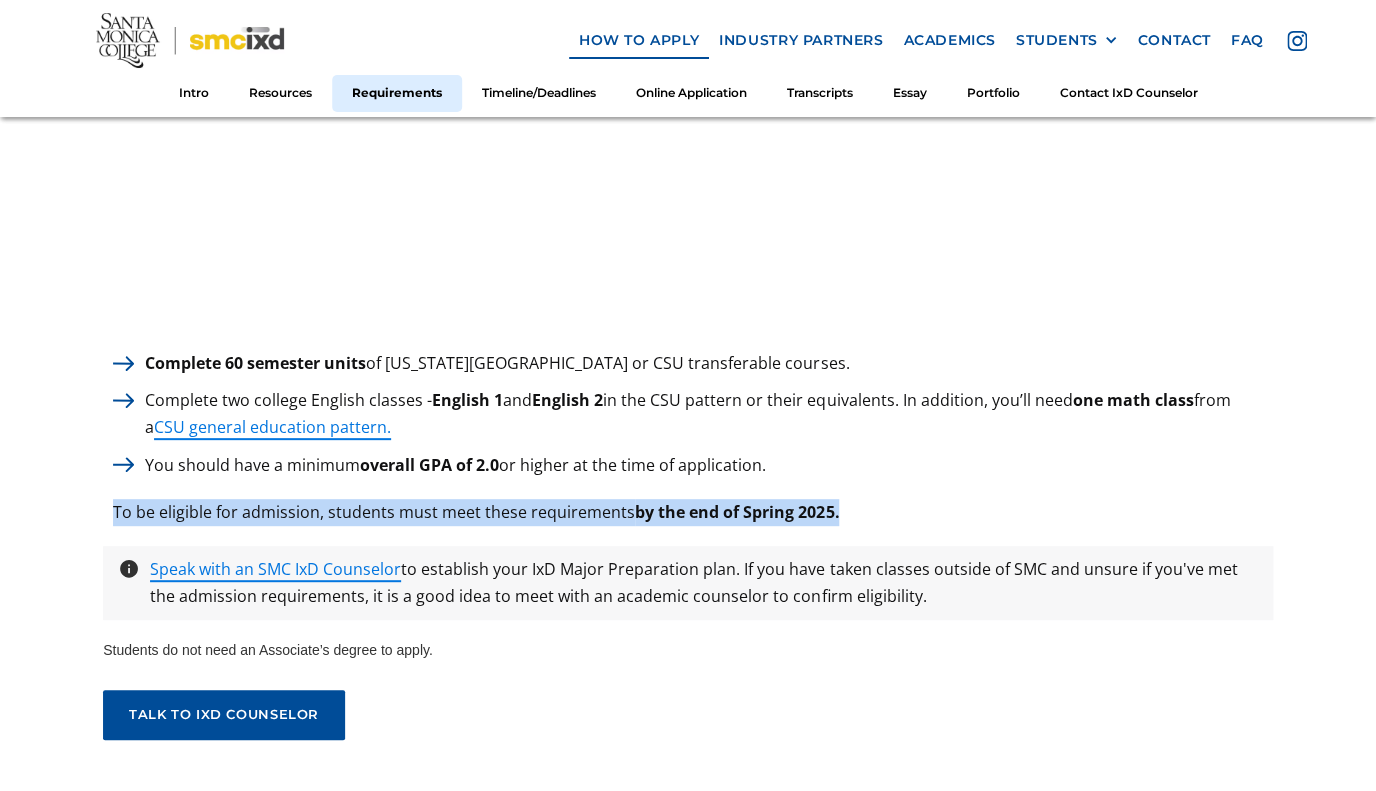 drag, startPoint x: 105, startPoint y: 511, endPoint x: 842, endPoint y: 509, distance: 737.0027 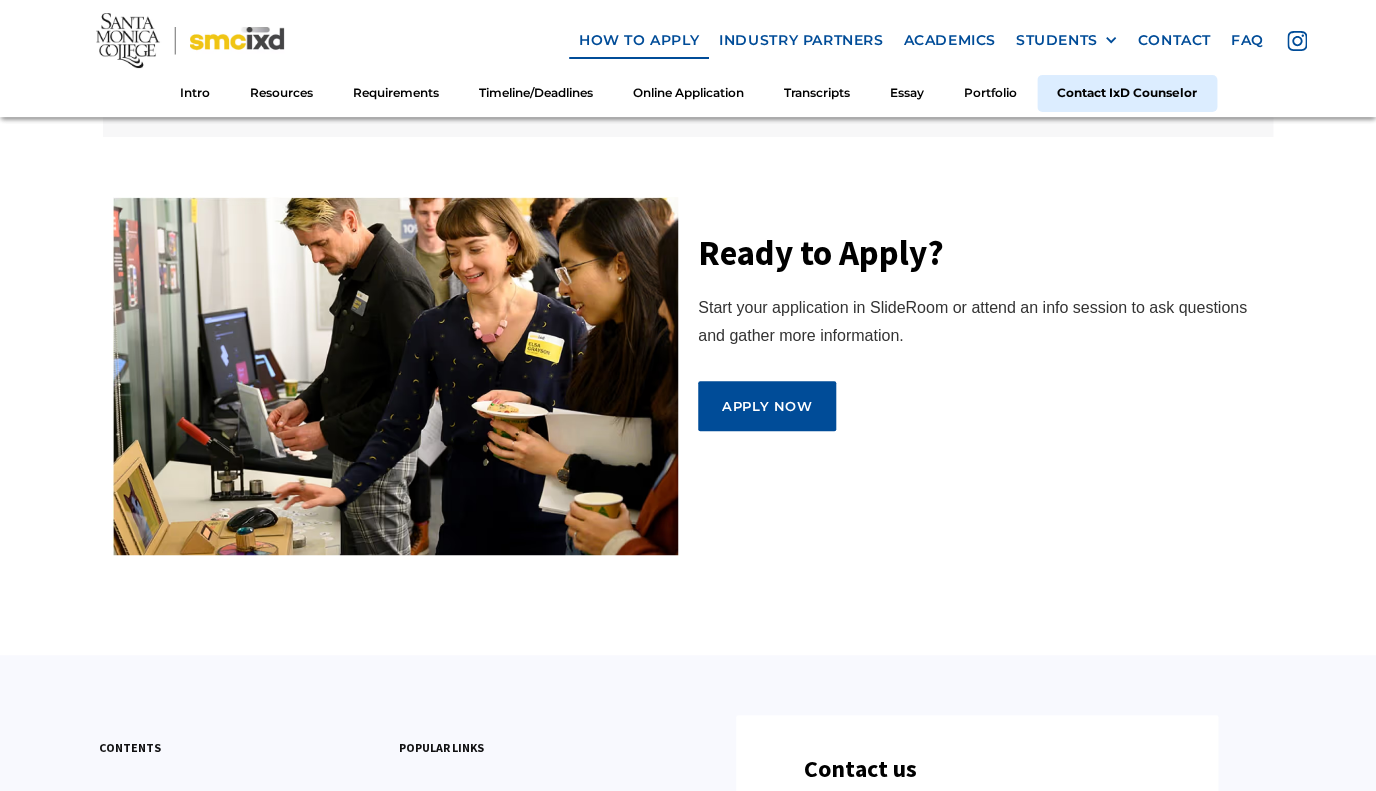scroll, scrollTop: 11024, scrollLeft: 0, axis: vertical 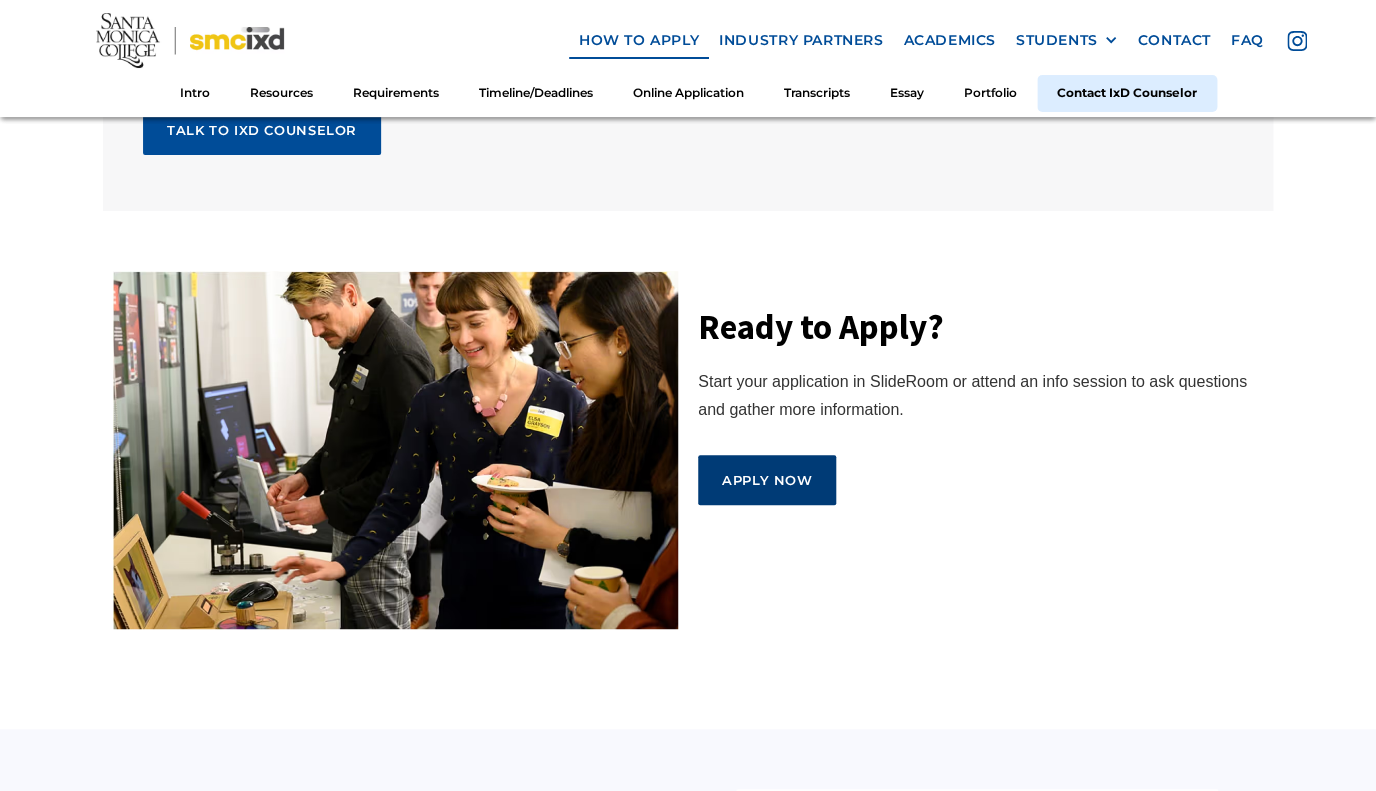 click on "Apply Now" at bounding box center (767, 480) 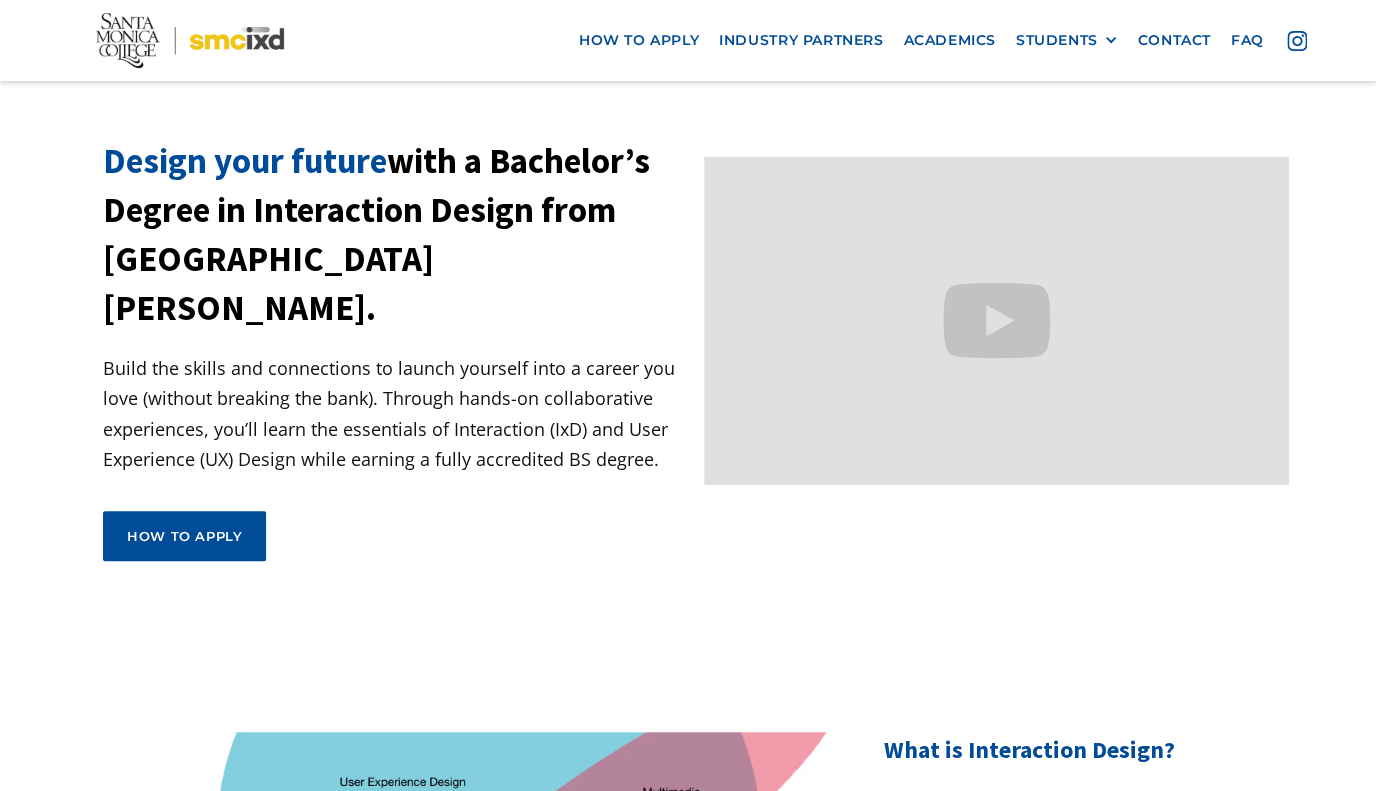 scroll, scrollTop: 0, scrollLeft: 0, axis: both 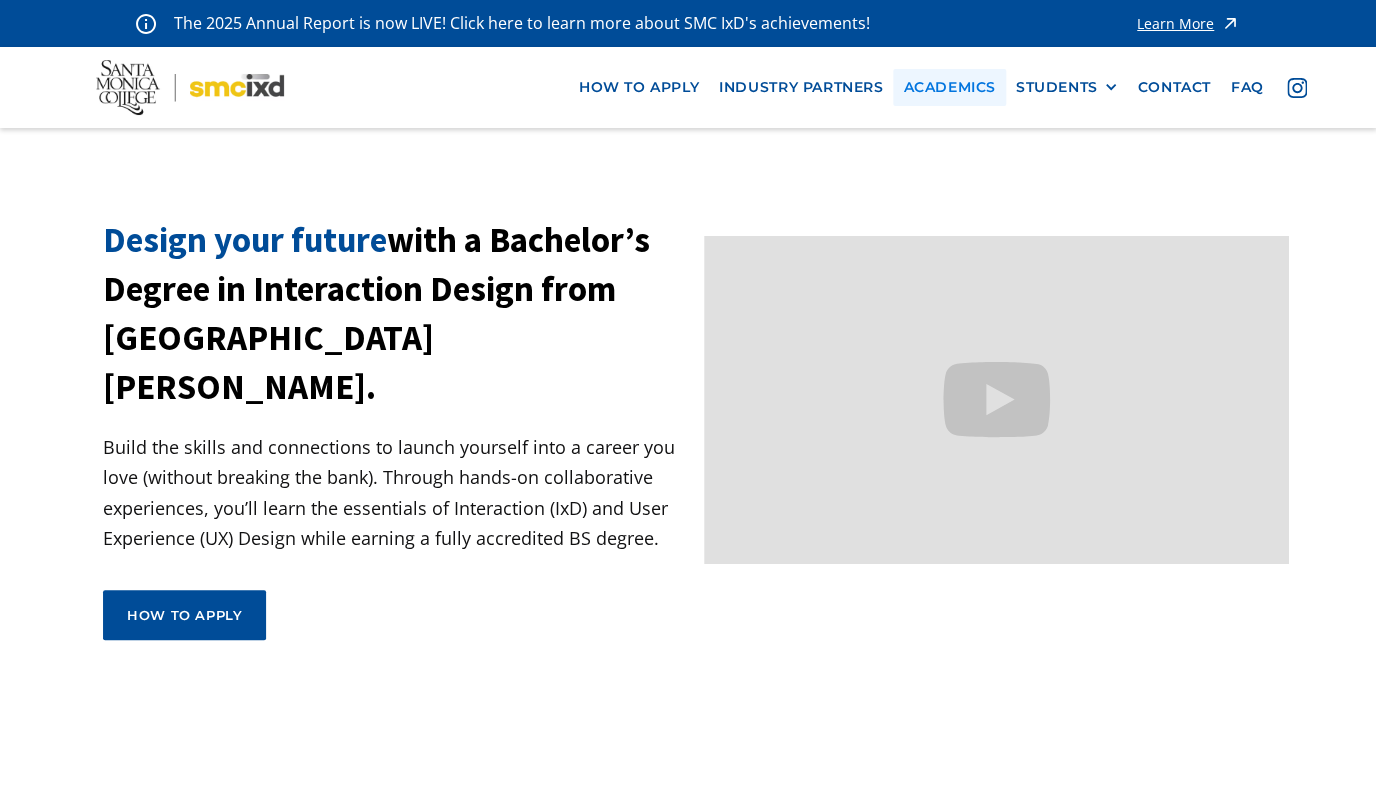 click on "Academics" at bounding box center [949, 87] 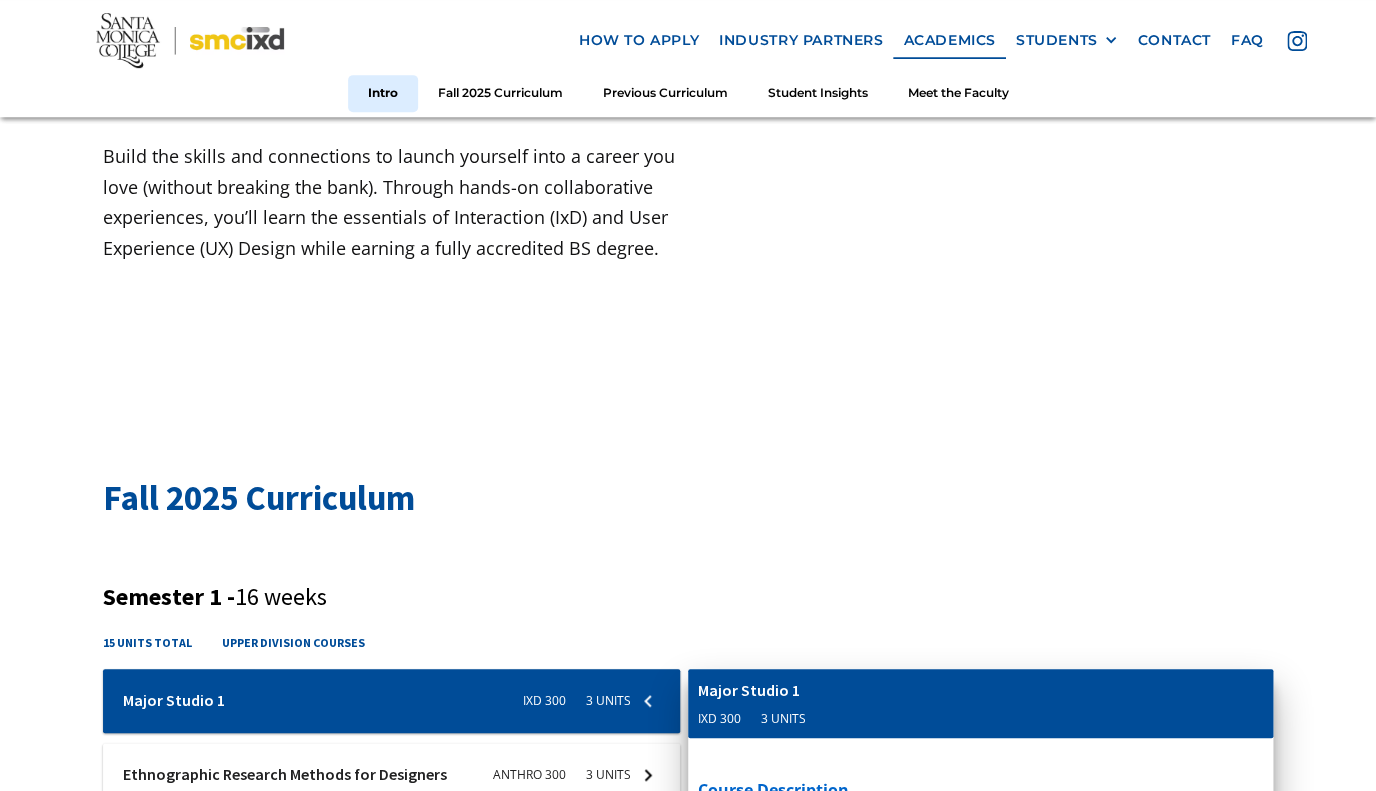 scroll, scrollTop: 0, scrollLeft: 0, axis: both 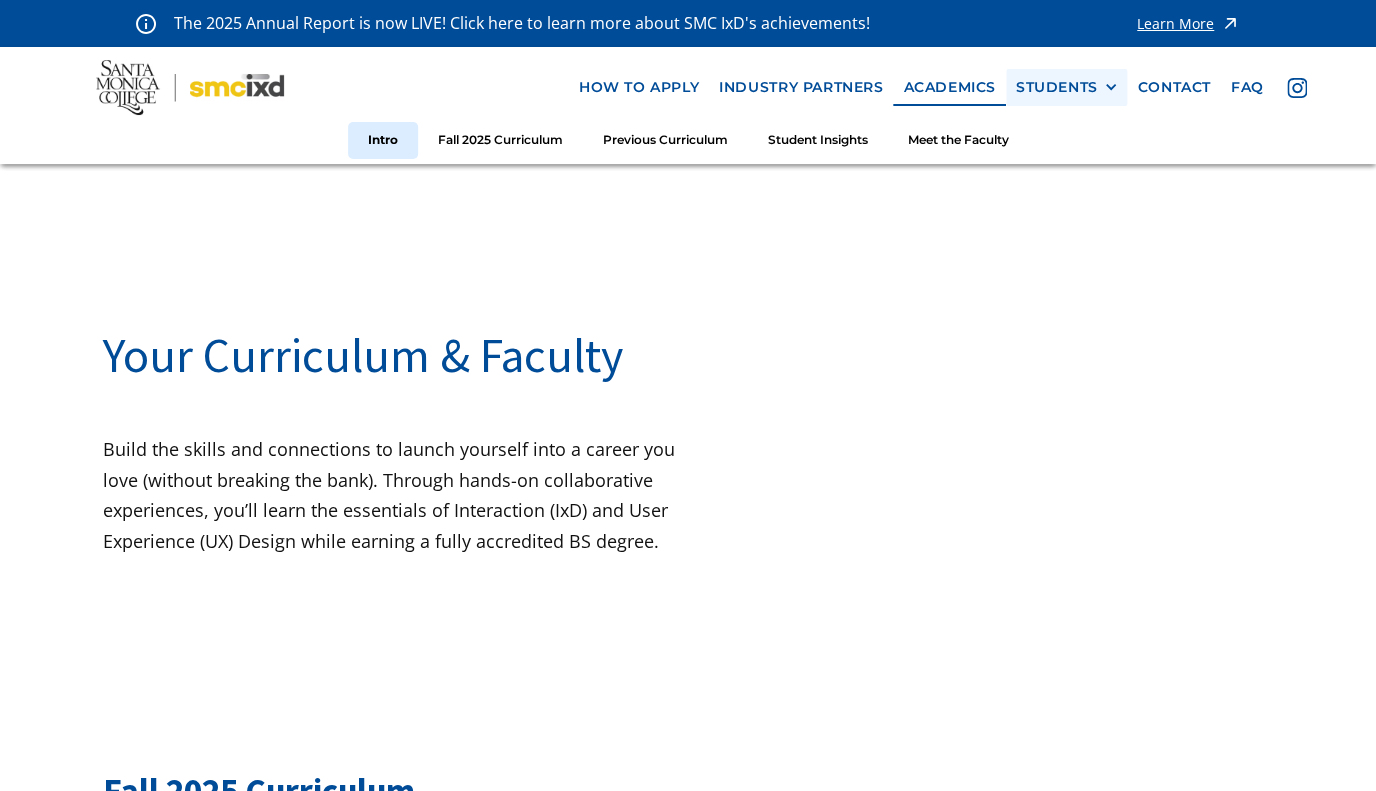 click on "STUDENTS" at bounding box center (1057, 87) 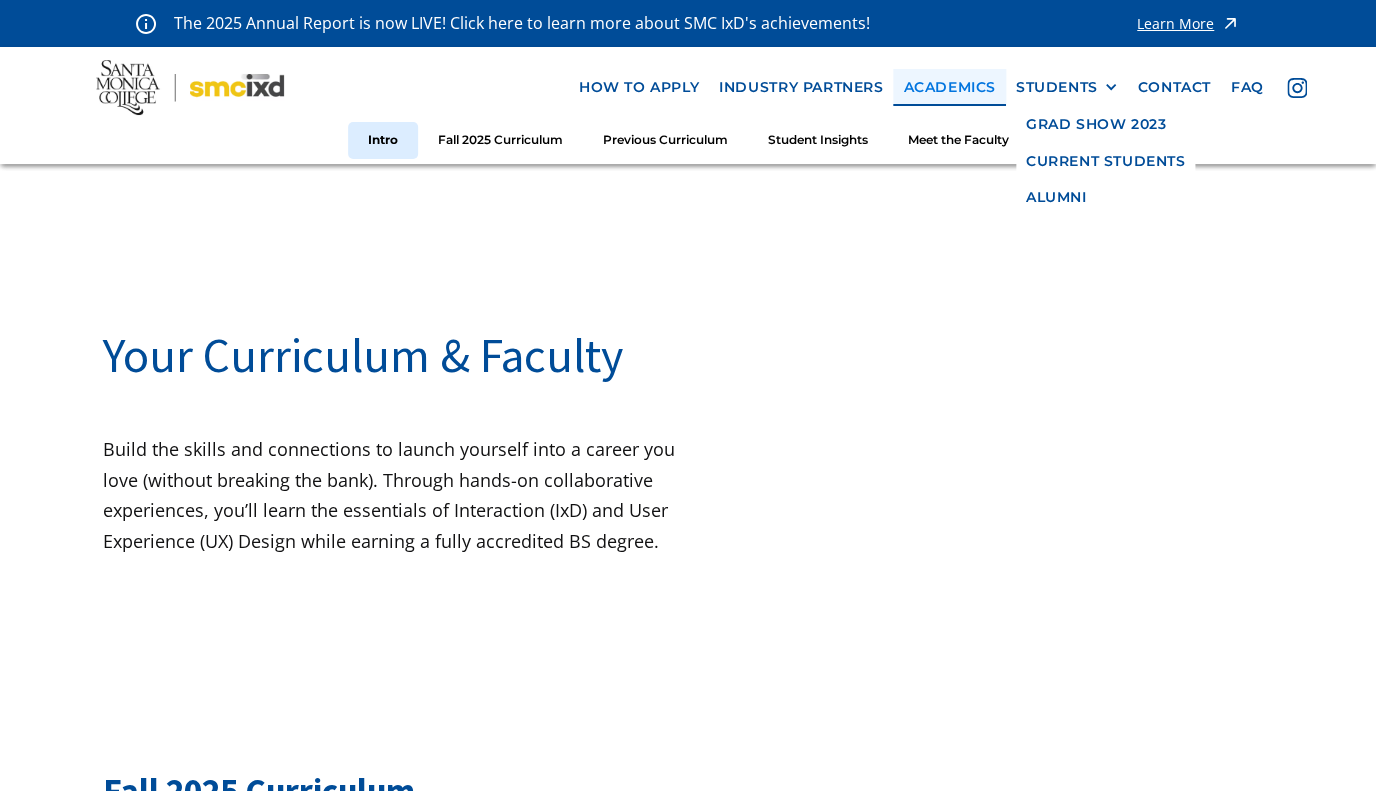 click on "Academics" at bounding box center (949, 87) 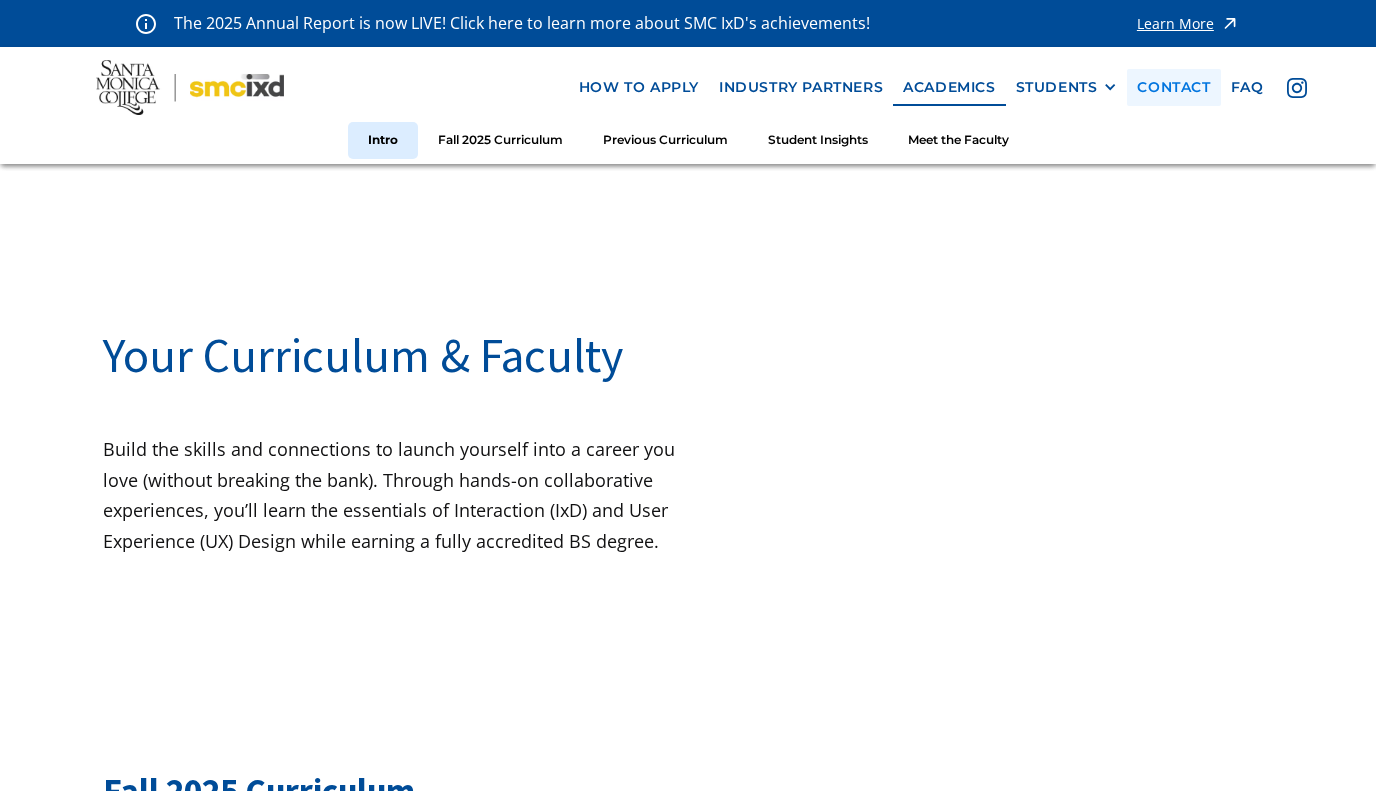scroll, scrollTop: 0, scrollLeft: 0, axis: both 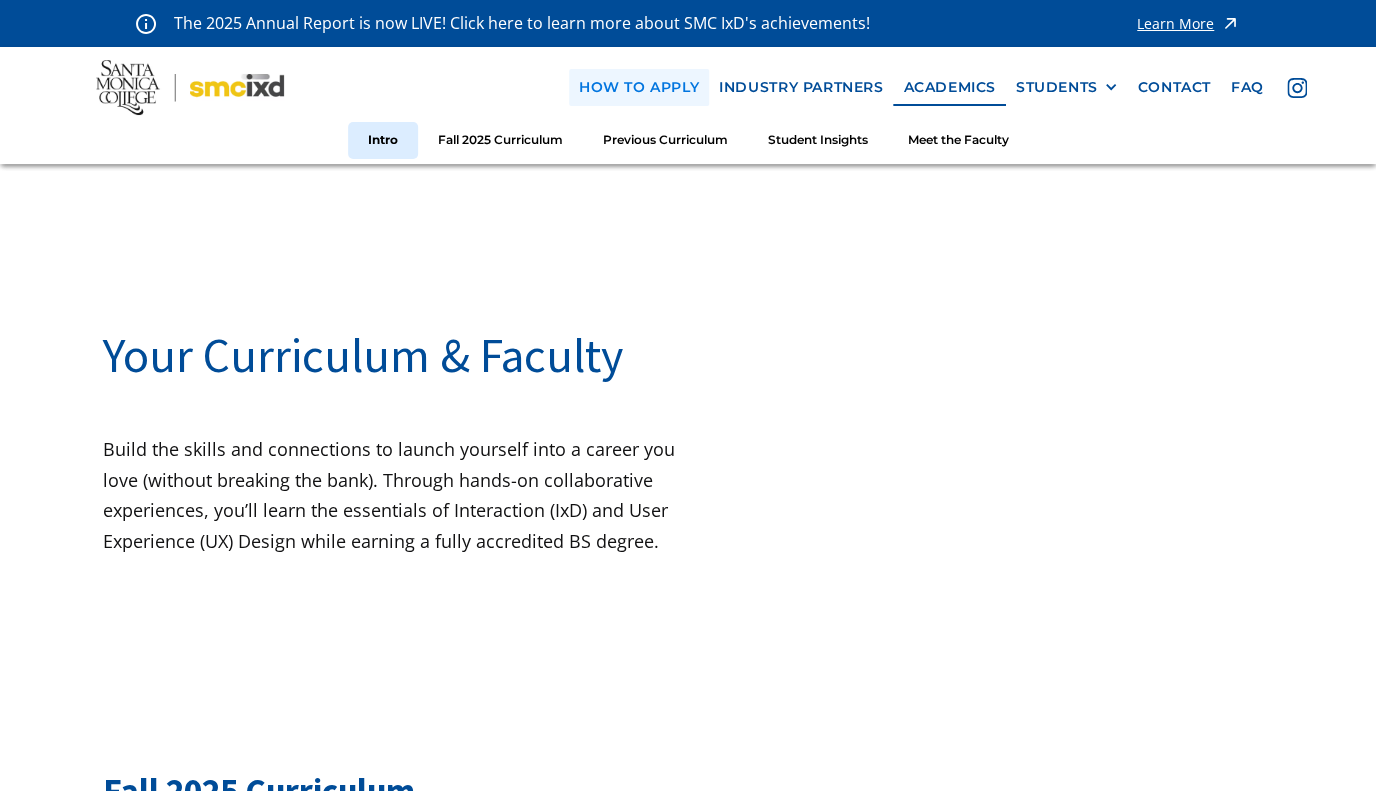 click on "how to apply" at bounding box center (639, 87) 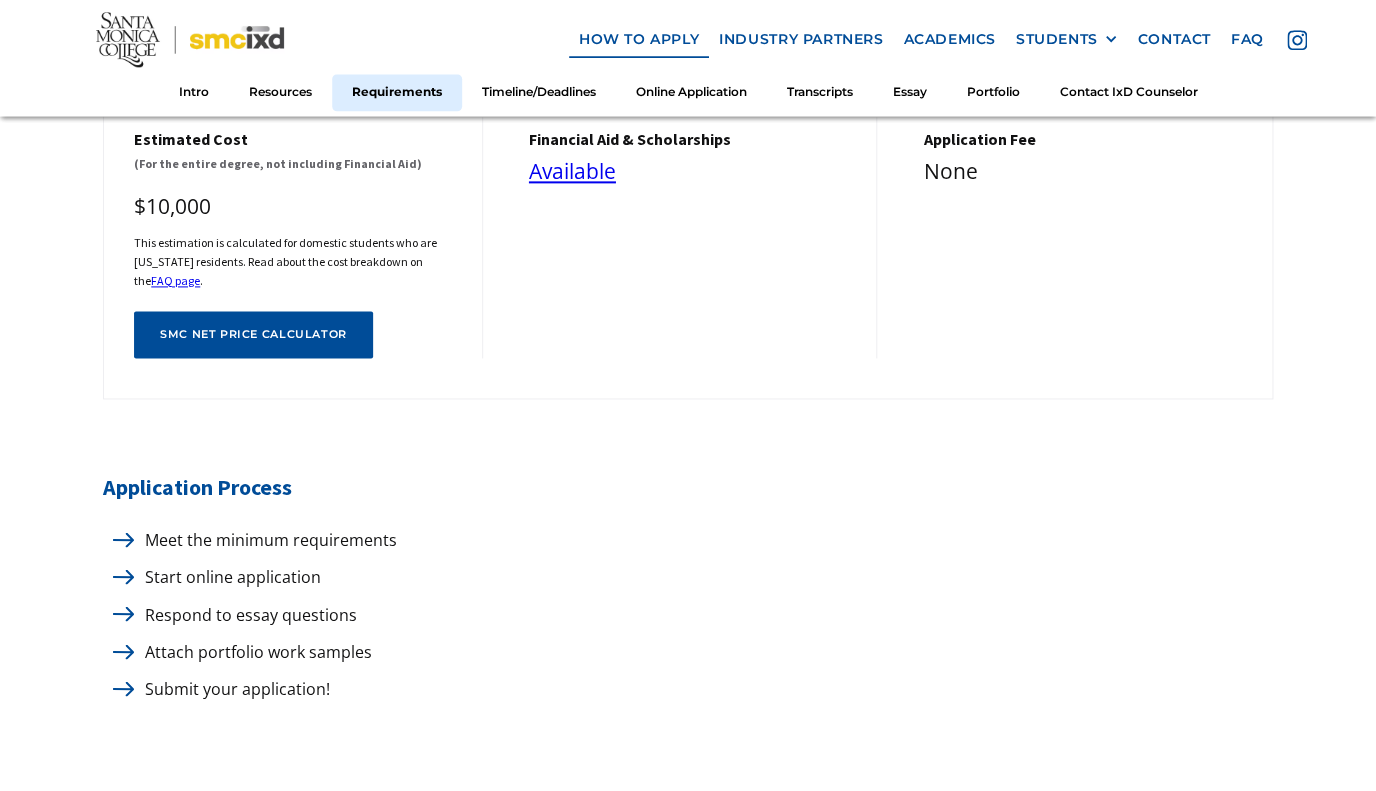 scroll, scrollTop: 0, scrollLeft: 0, axis: both 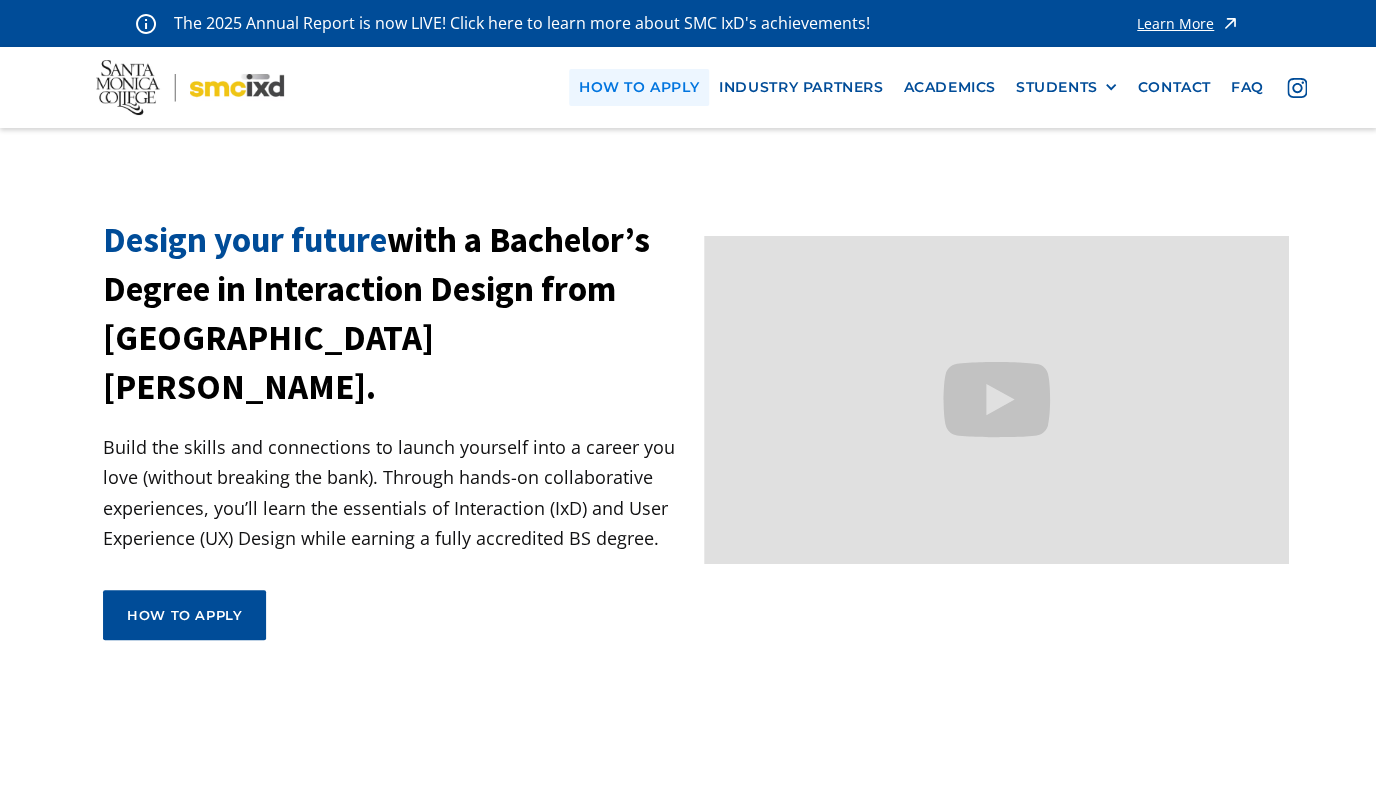 click on "how to apply" at bounding box center (639, 87) 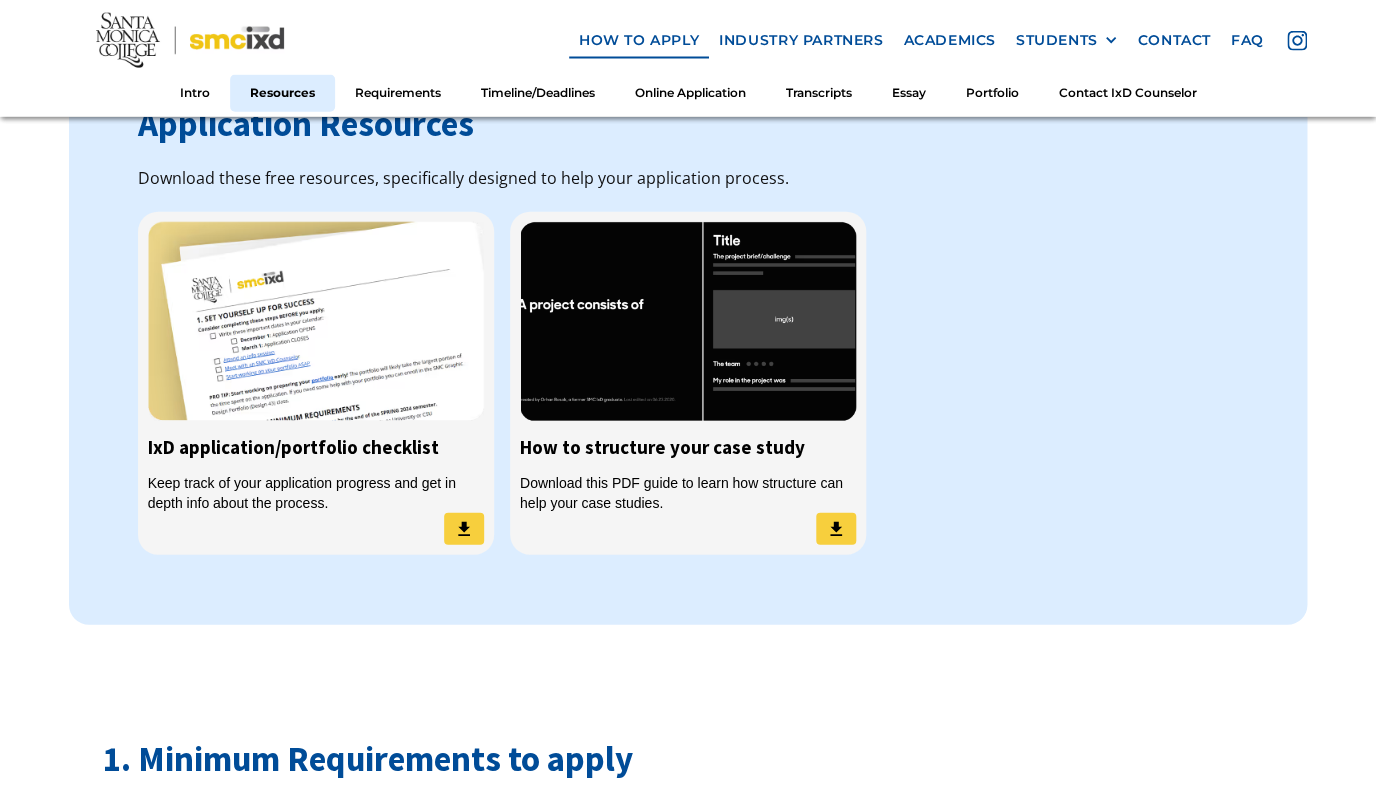 scroll, scrollTop: 1648, scrollLeft: 0, axis: vertical 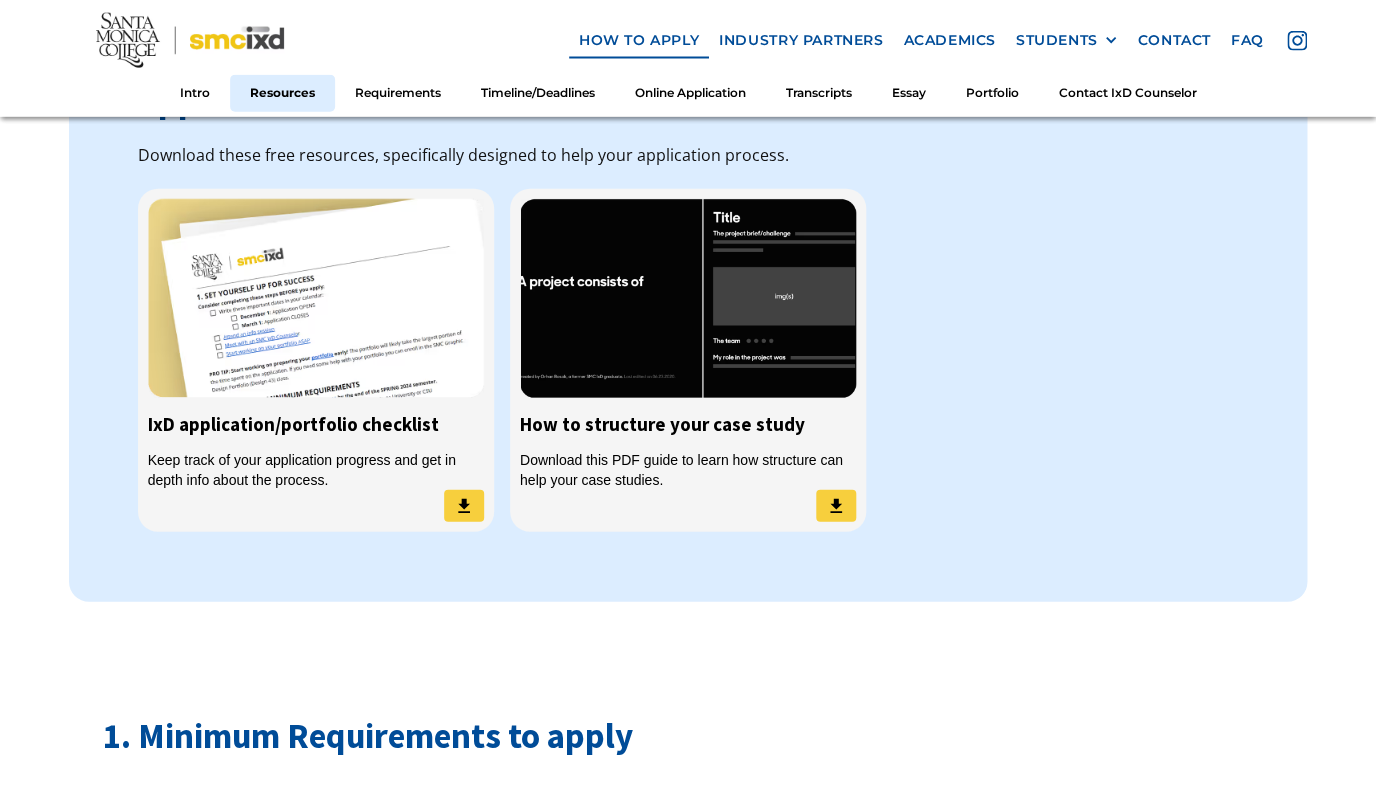 click at bounding box center [316, 298] 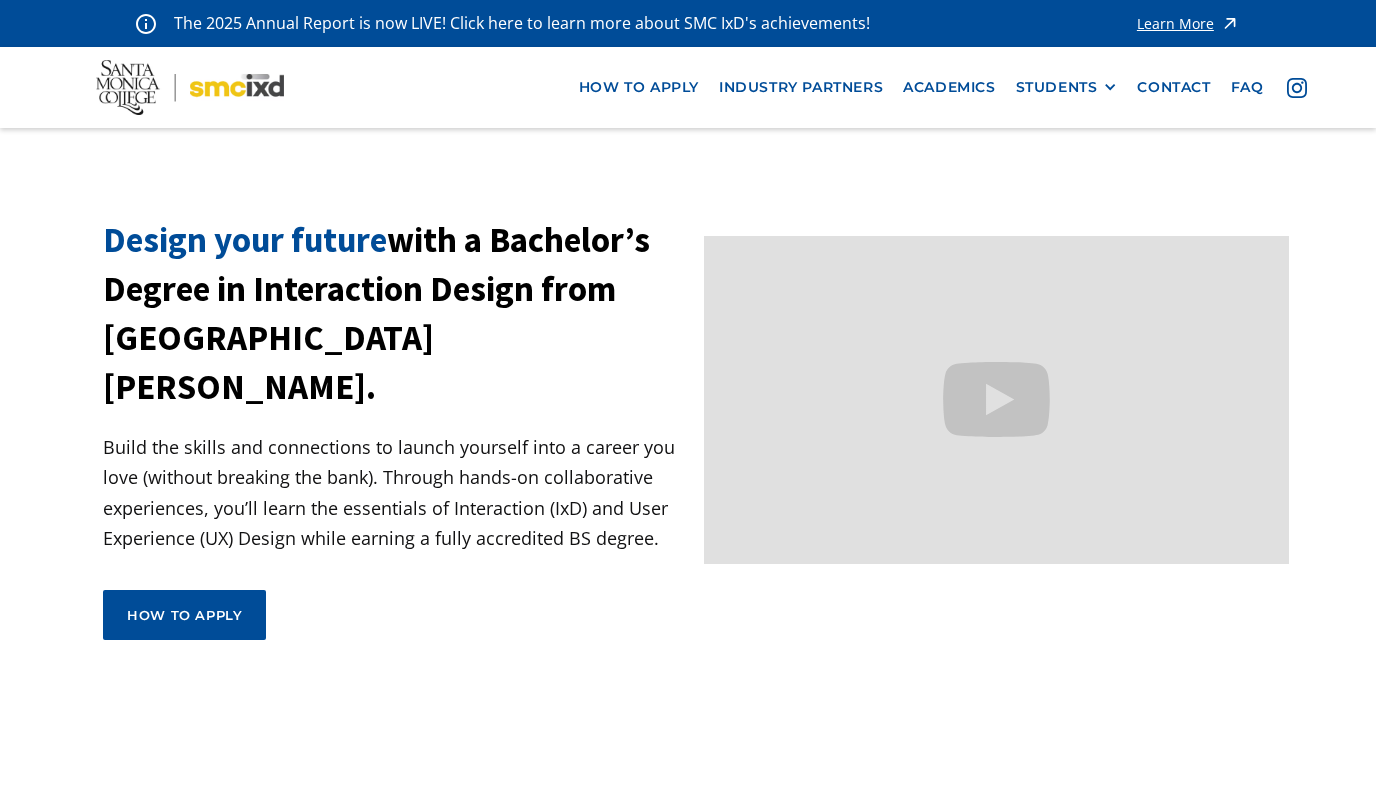 scroll, scrollTop: 0, scrollLeft: 0, axis: both 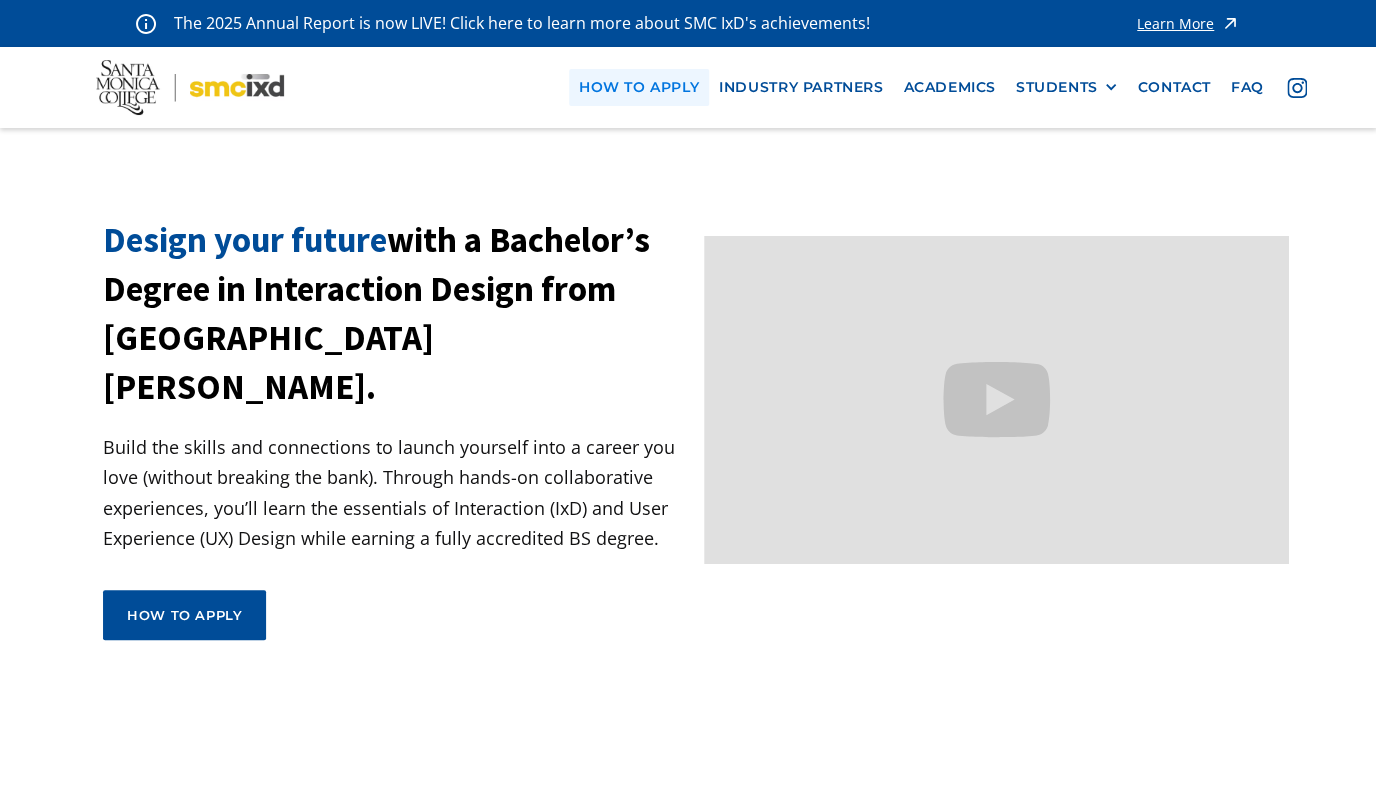 click on "how to apply" at bounding box center (639, 87) 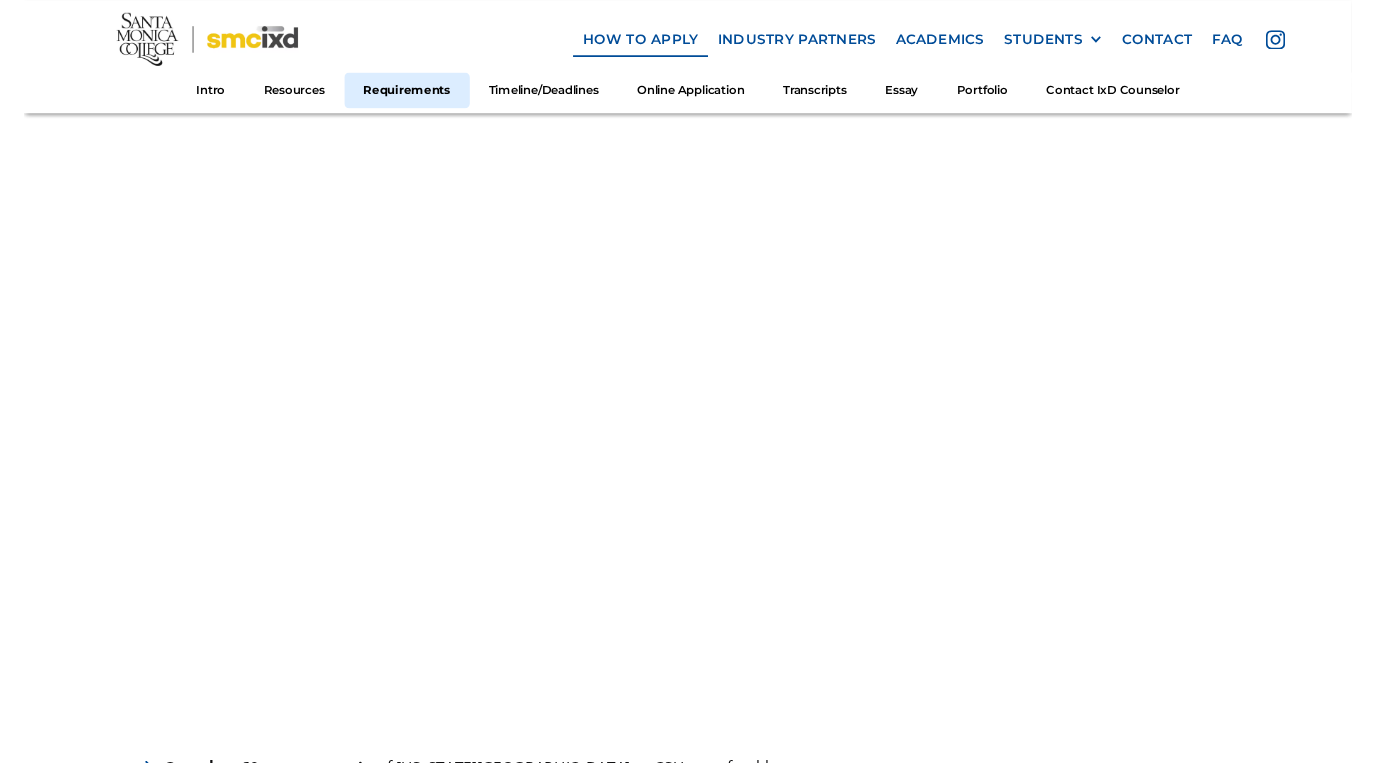 scroll, scrollTop: 2301, scrollLeft: 0, axis: vertical 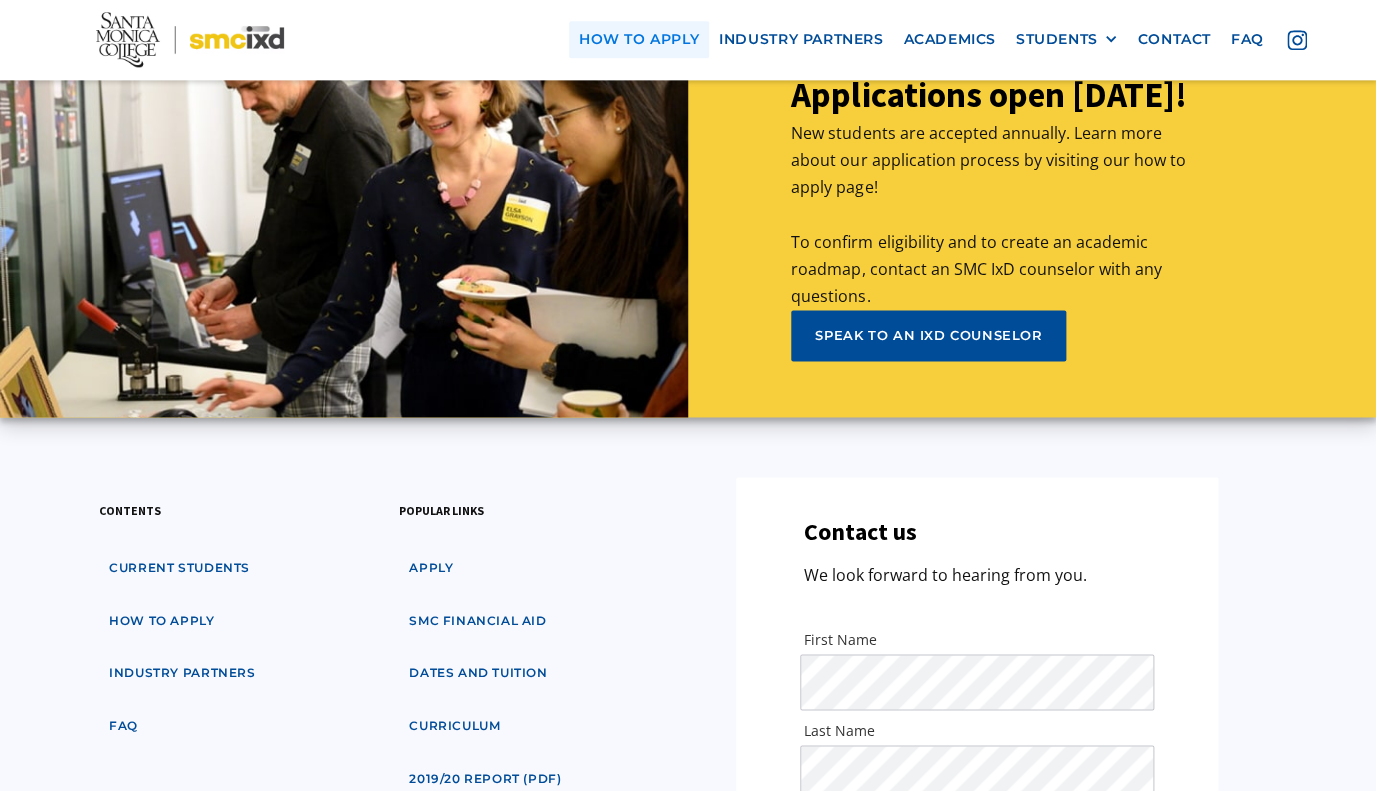 click on "how to apply" at bounding box center (639, 40) 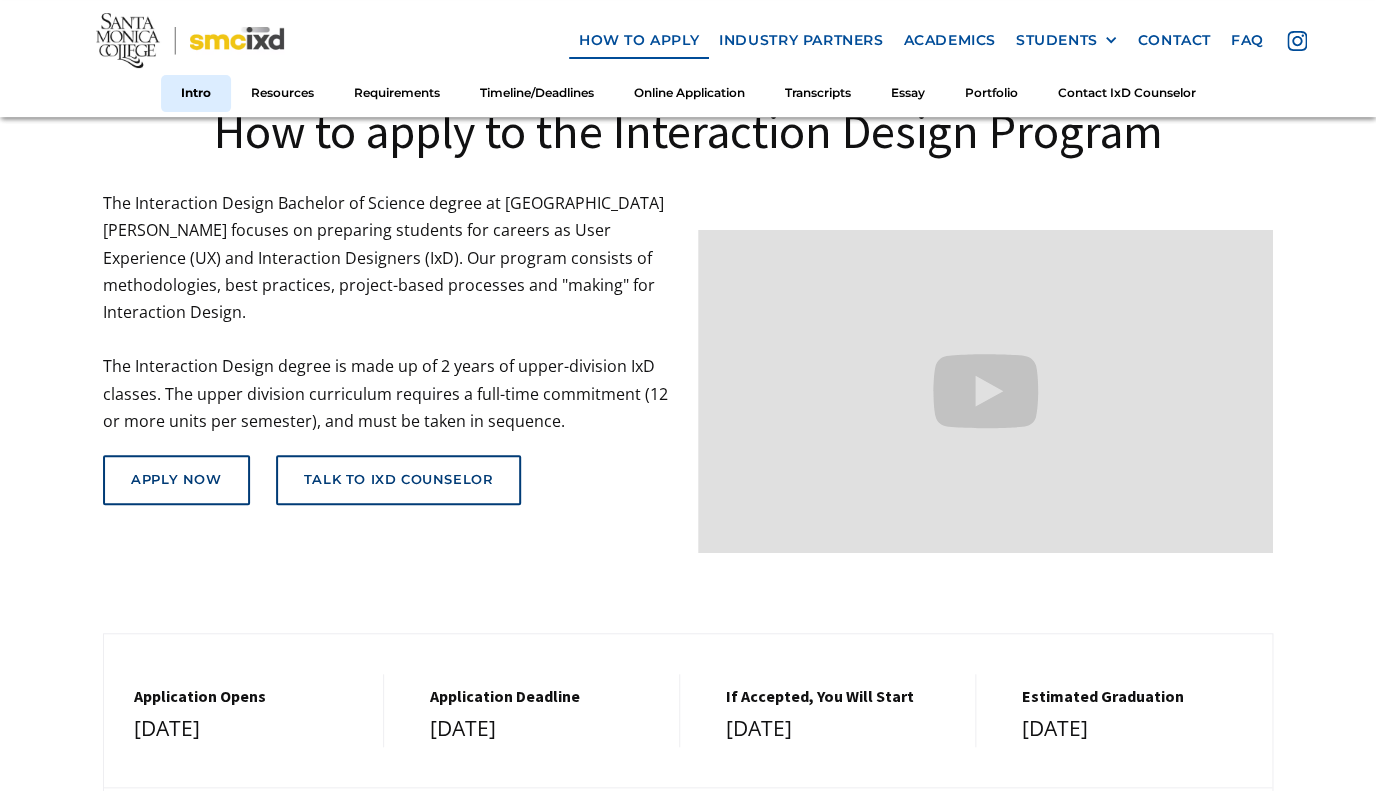 scroll, scrollTop: 176, scrollLeft: 0, axis: vertical 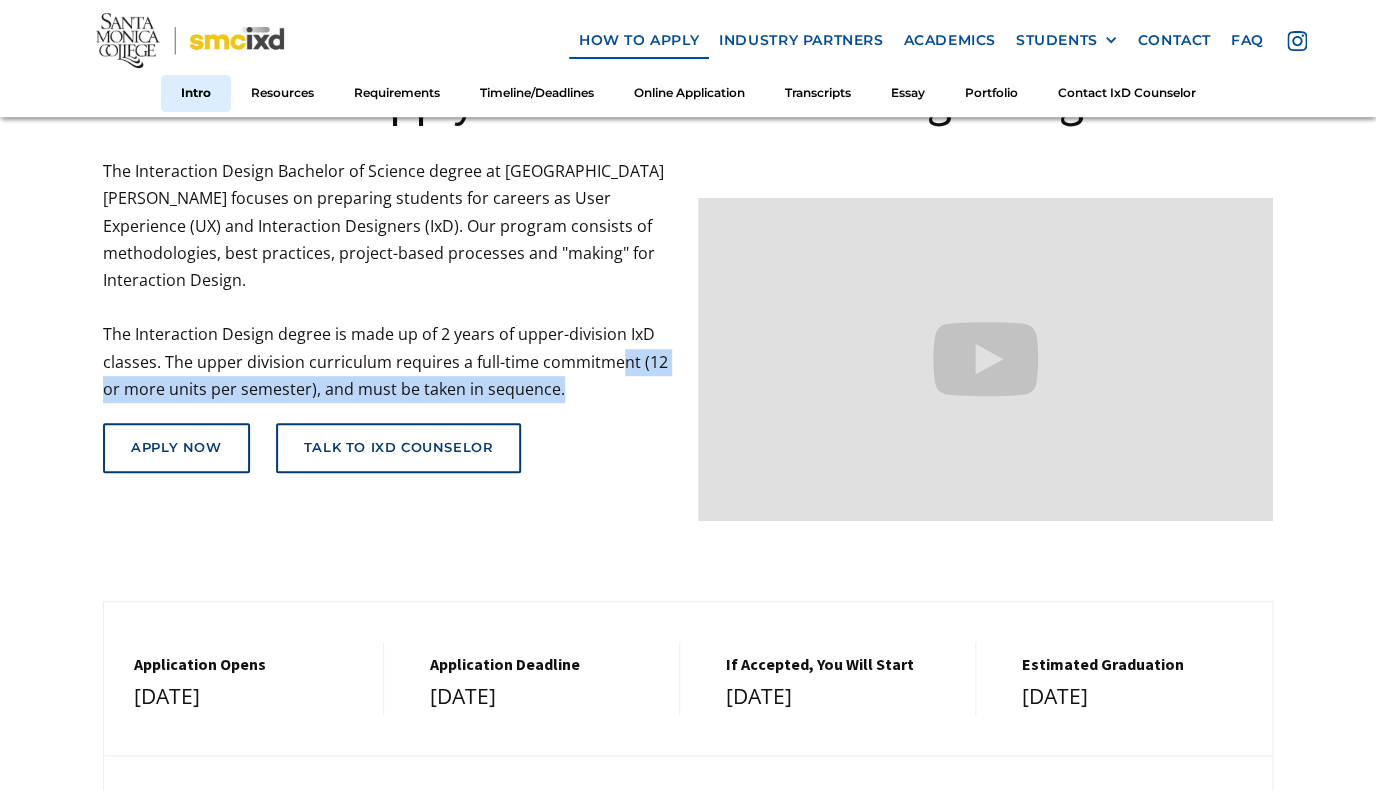 drag, startPoint x: 614, startPoint y: 327, endPoint x: 624, endPoint y: 364, distance: 38.327538 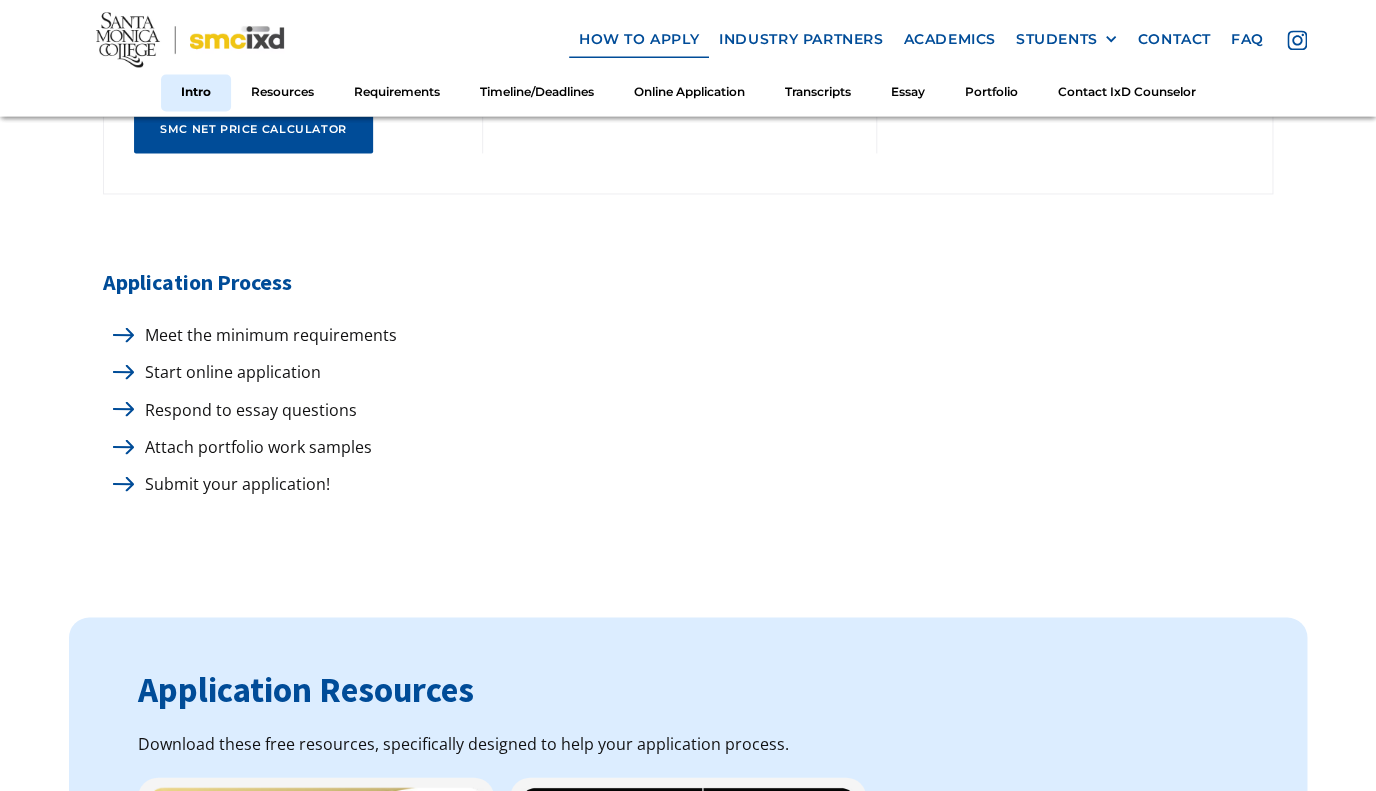 scroll, scrollTop: 1064, scrollLeft: 0, axis: vertical 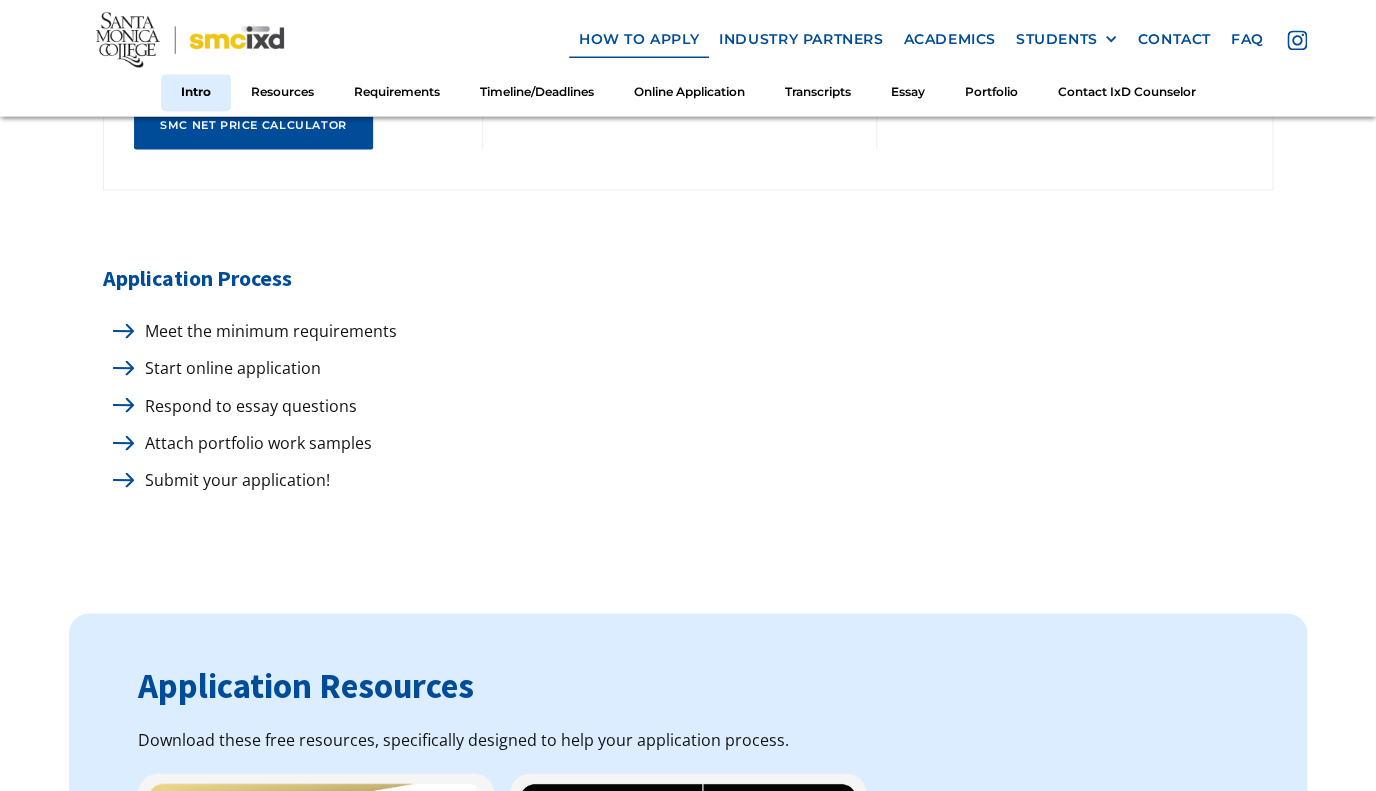 click on "Meet the minimum requirements" at bounding box center [266, 330] 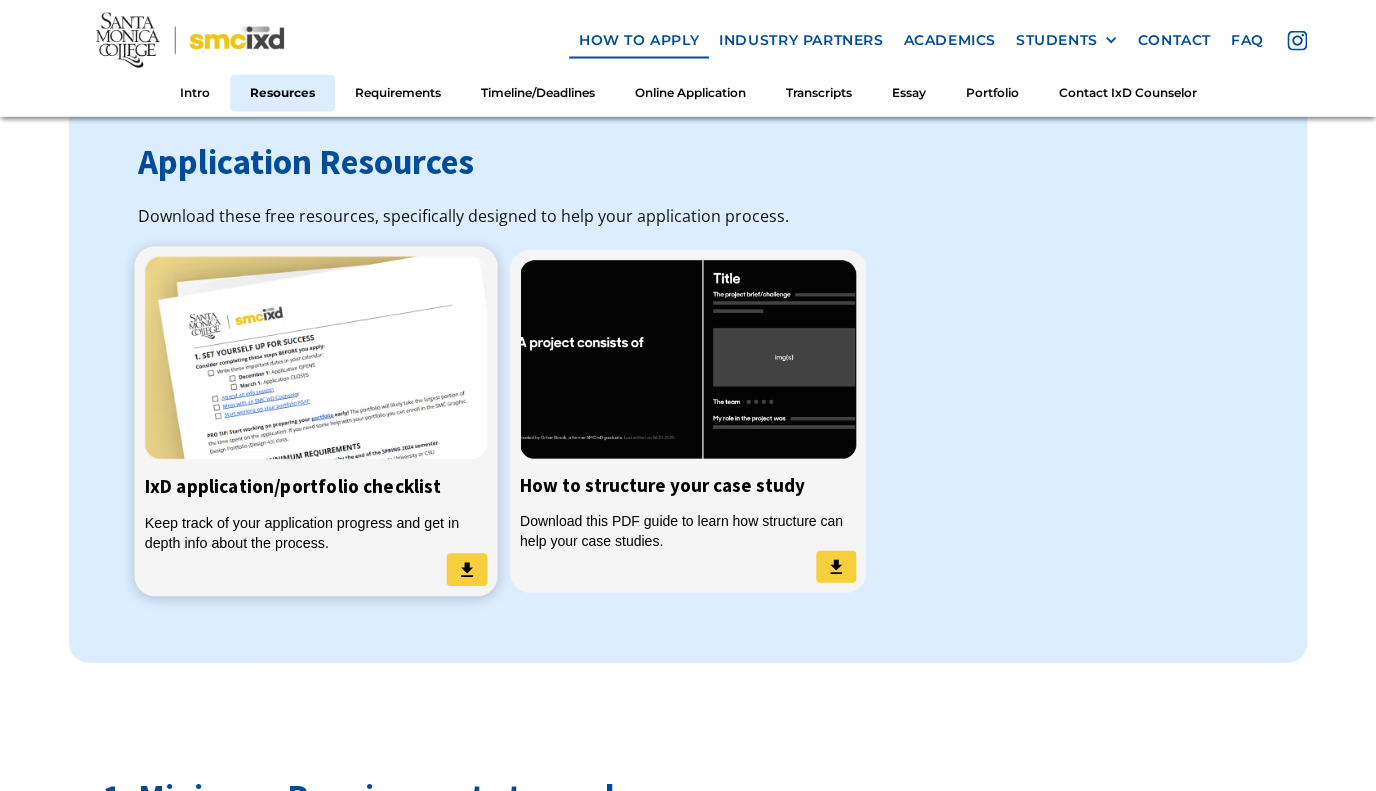 scroll, scrollTop: 1588, scrollLeft: 0, axis: vertical 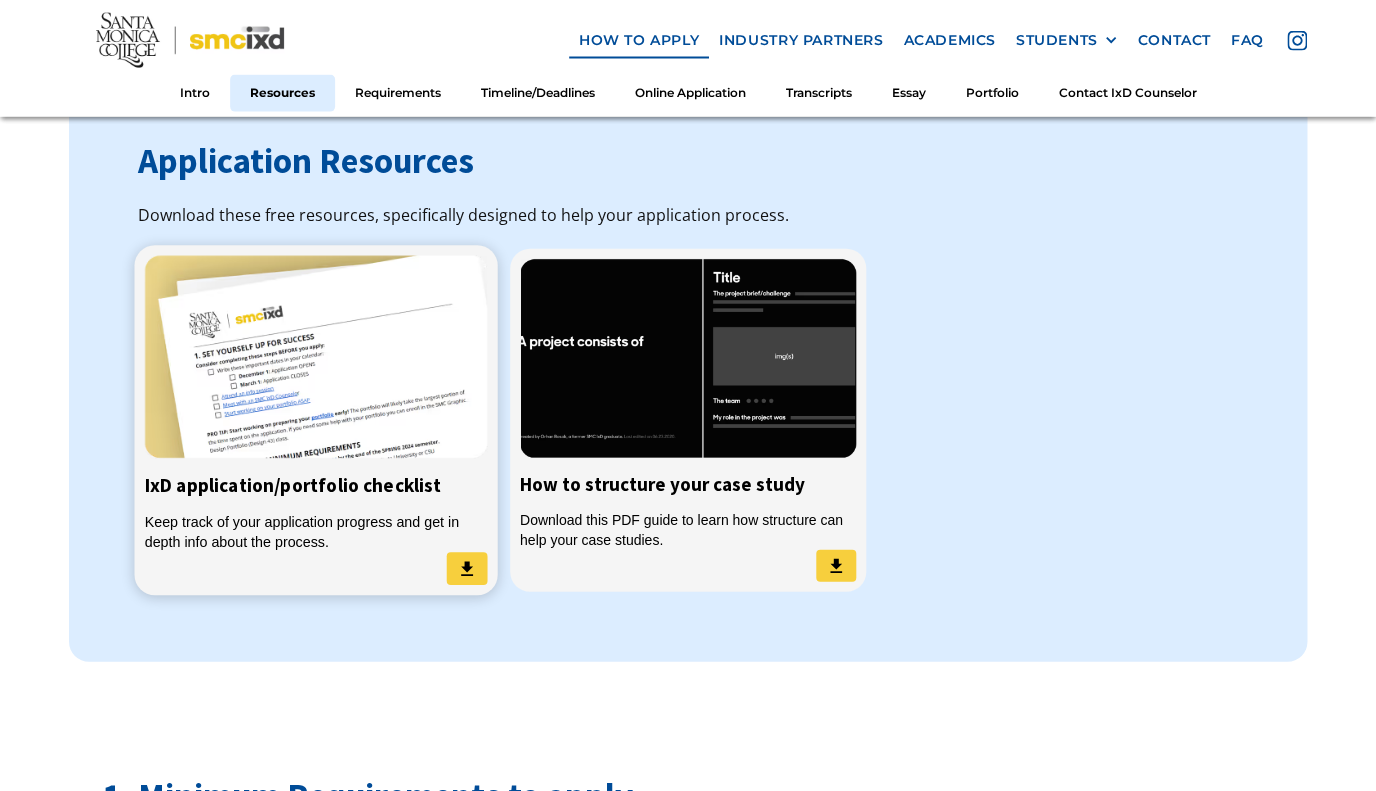 click on "IxD application/portfolio checklist Keep track of your application progress and get in depth info about the process." at bounding box center (315, 421) 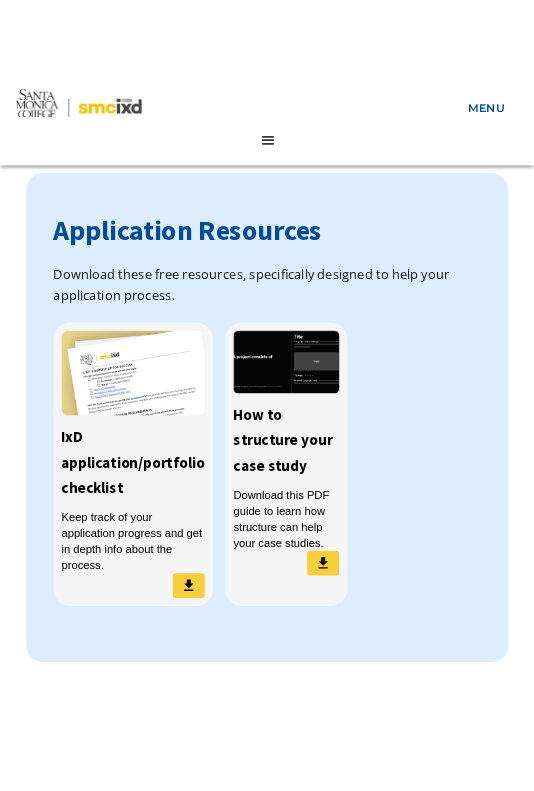 scroll, scrollTop: 2639, scrollLeft: 0, axis: vertical 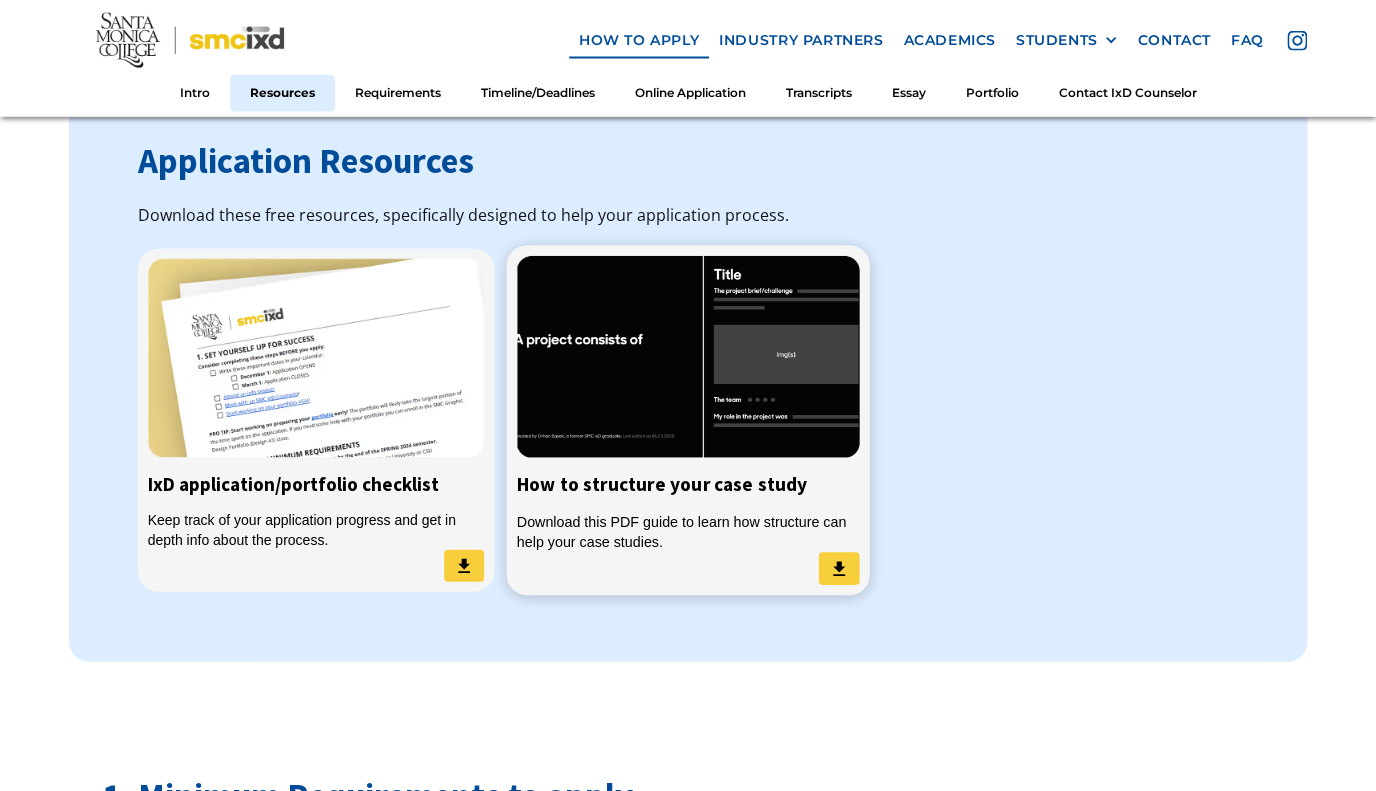 click on "Download this PDF guide to learn how structure can help your case studies." at bounding box center (687, 532) 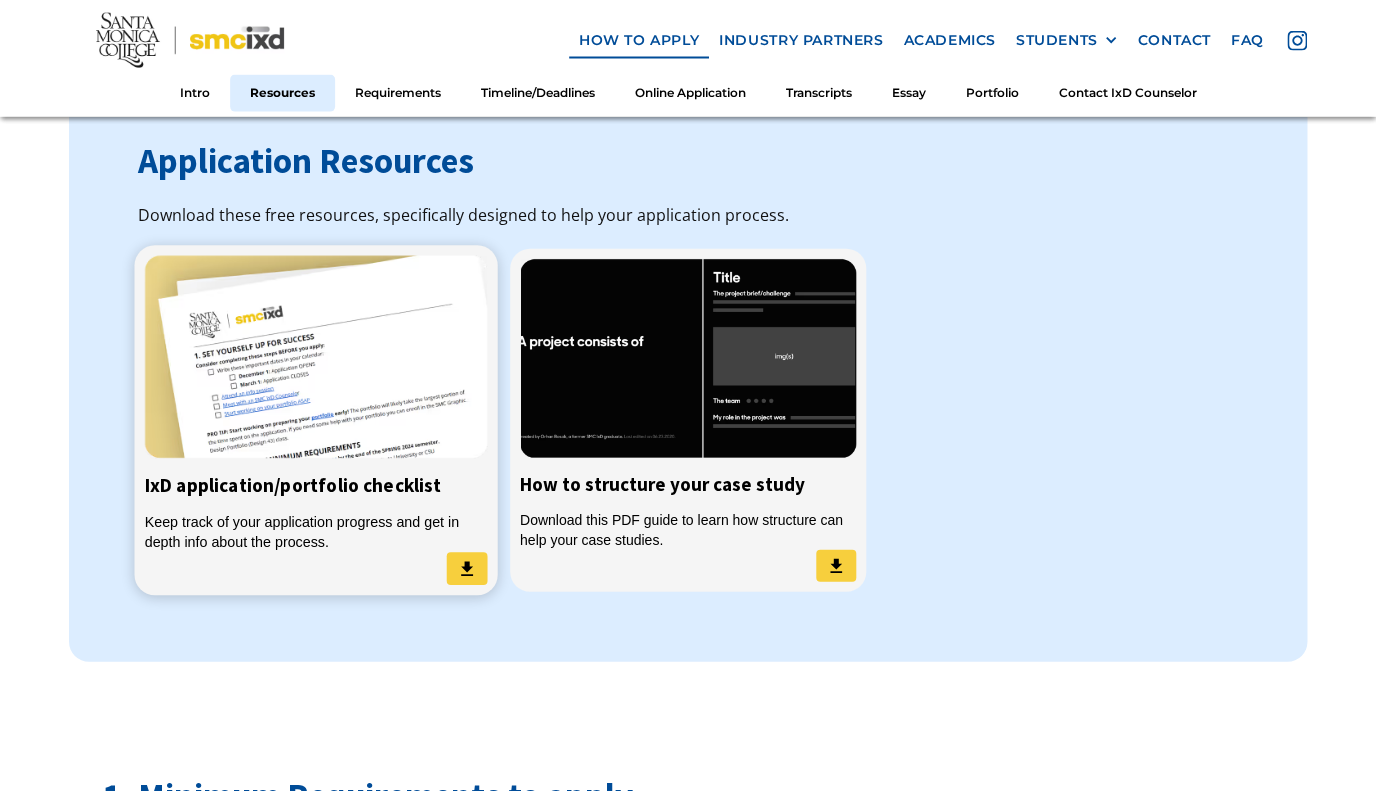 click at bounding box center [315, 357] 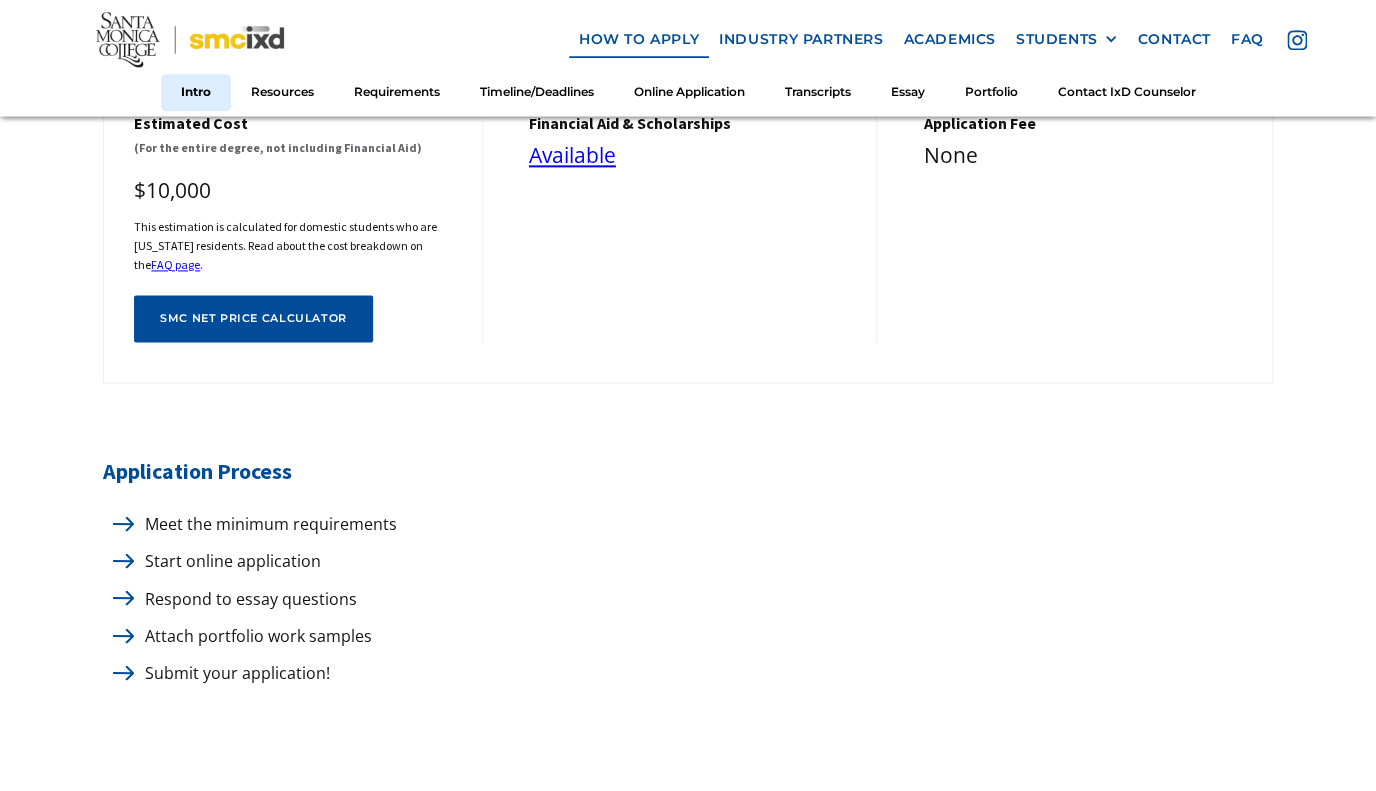 scroll, scrollTop: 863, scrollLeft: 0, axis: vertical 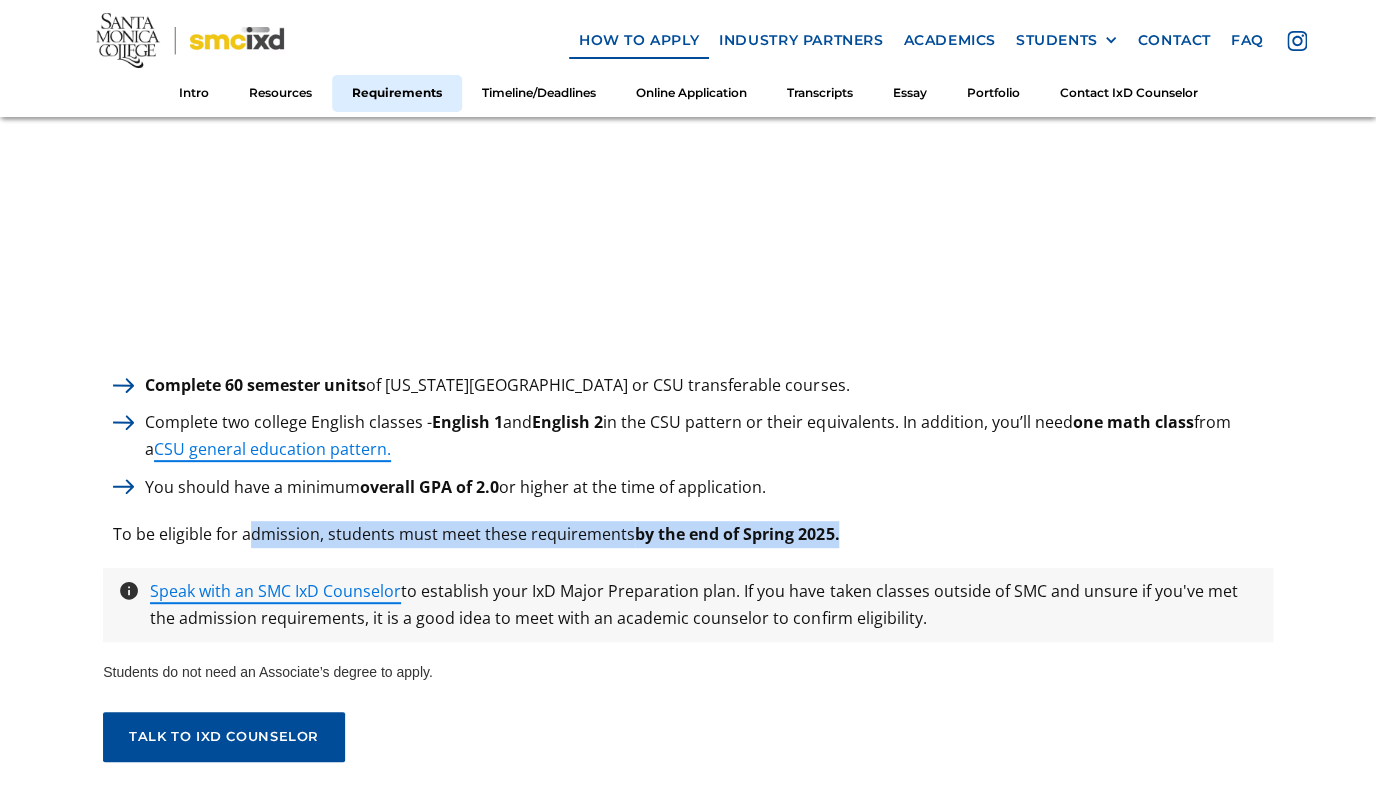 drag, startPoint x: 250, startPoint y: 544, endPoint x: 808, endPoint y: 554, distance: 558.0896 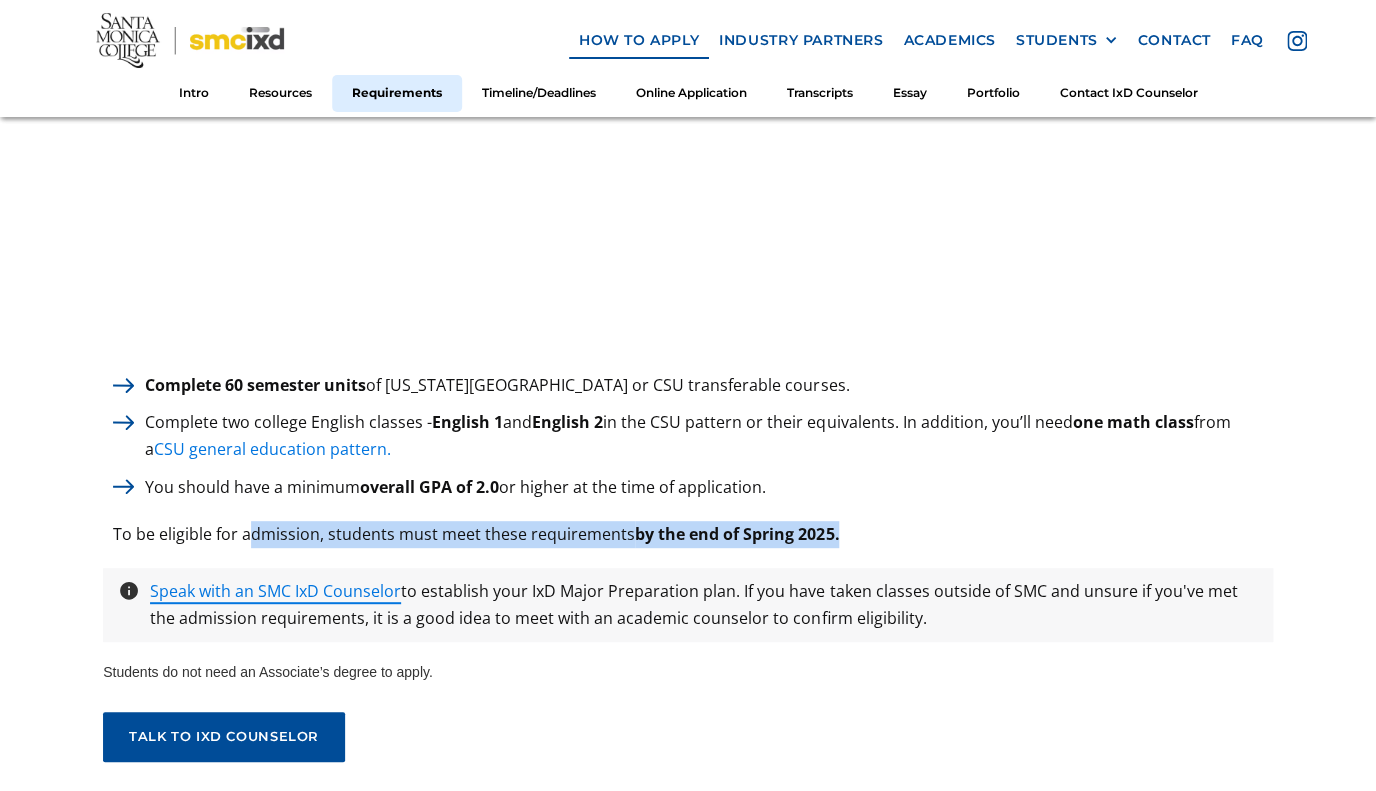 click on "CSU general education pattern." at bounding box center (272, 449) 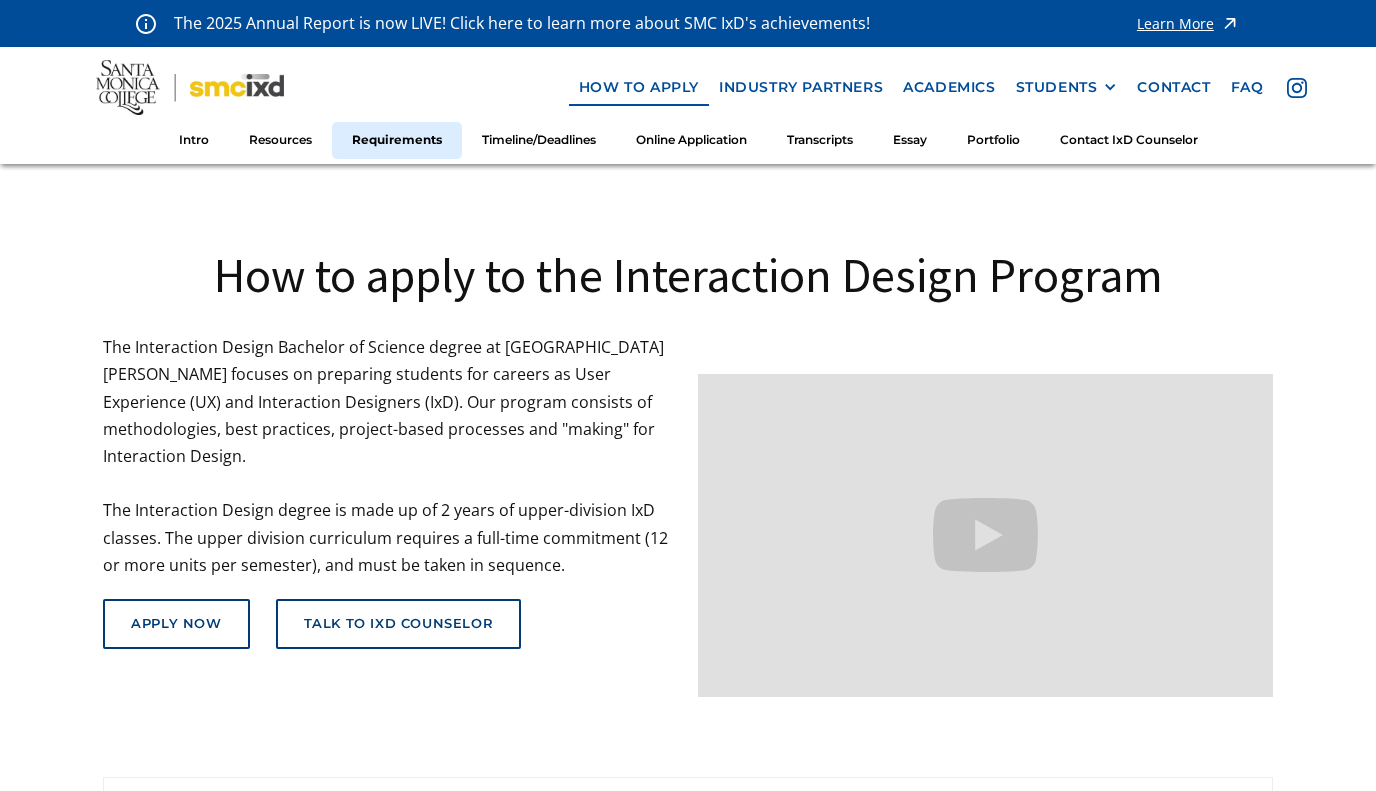 scroll, scrollTop: 2715, scrollLeft: 0, axis: vertical 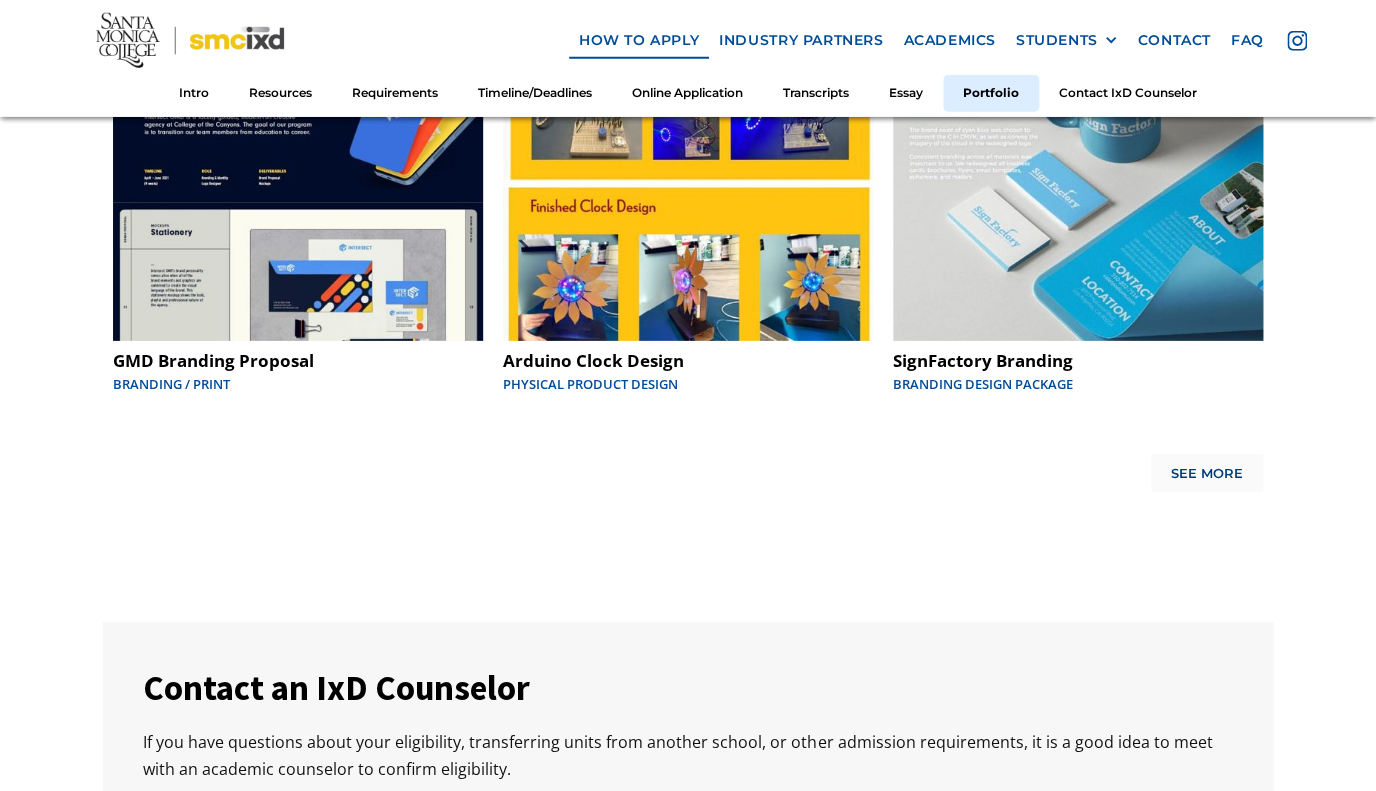 click on "See More" at bounding box center (1207, 474) 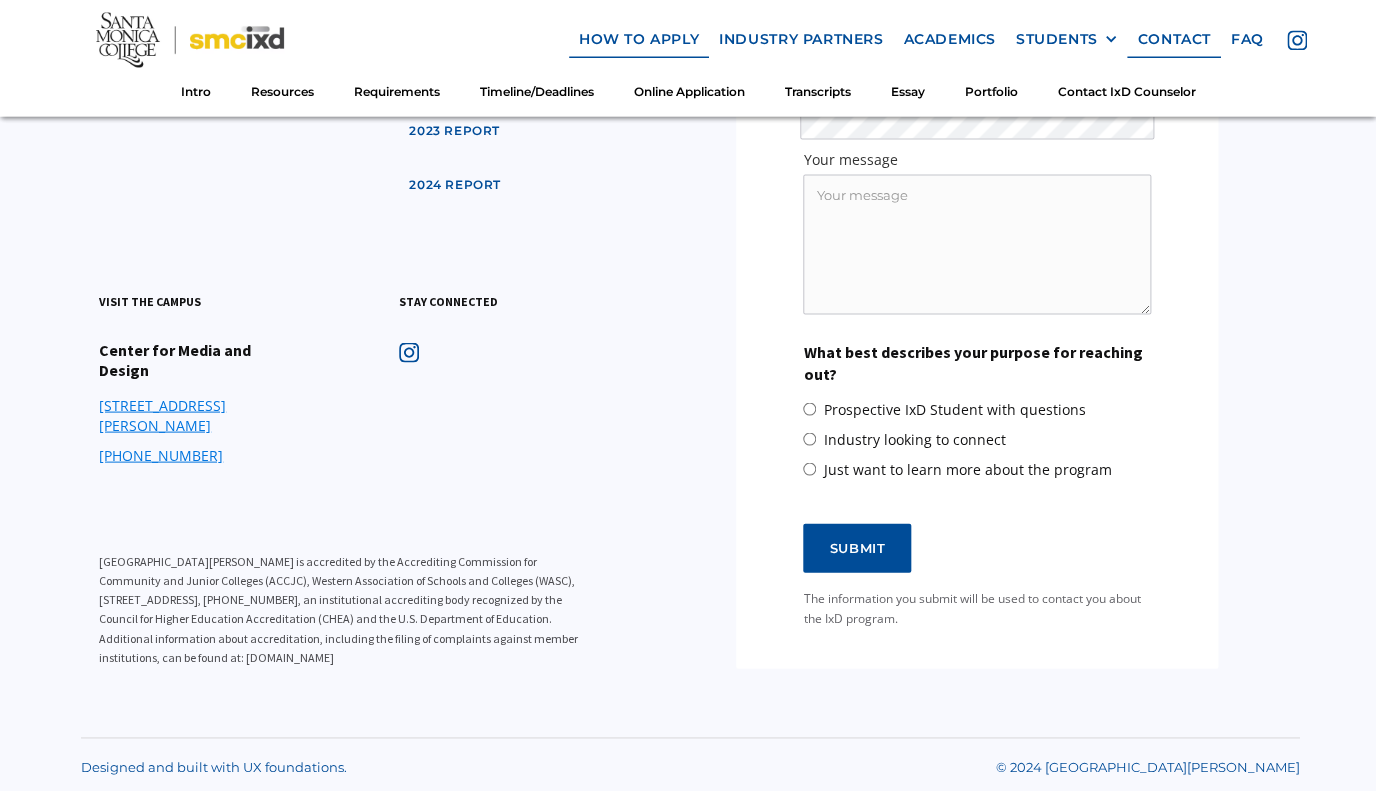 scroll, scrollTop: 12321, scrollLeft: 0, axis: vertical 